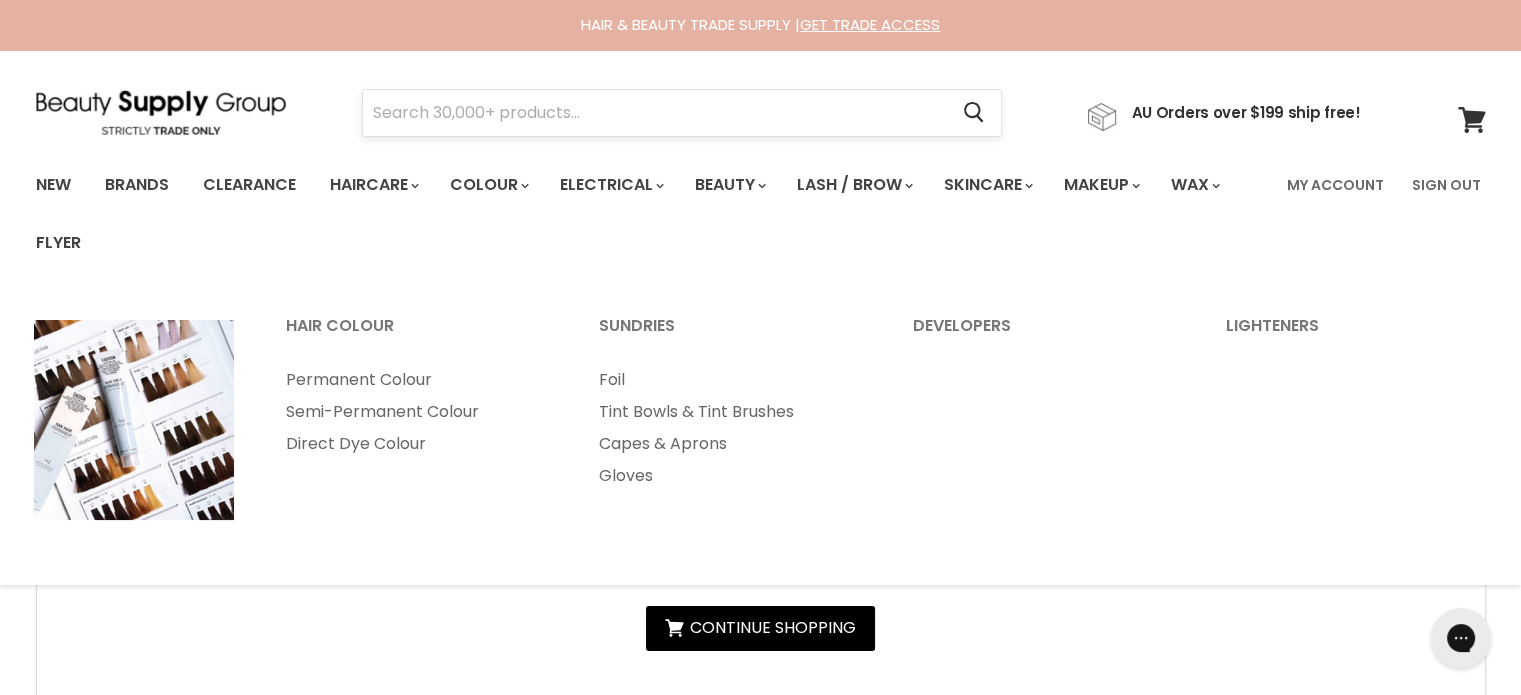 scroll, scrollTop: 0, scrollLeft: 0, axis: both 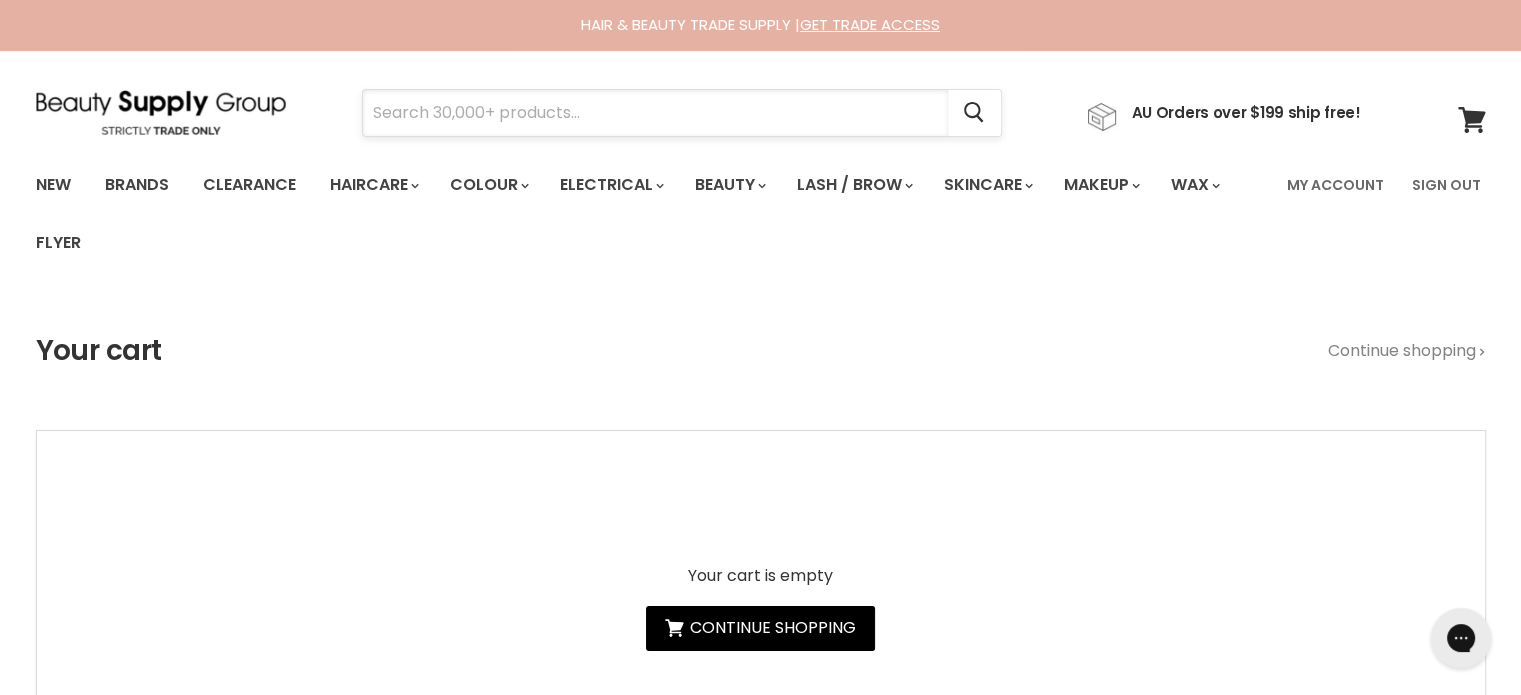 paste on "Schwarzkopf Osis + Hair Body Prep Spray 200ml" 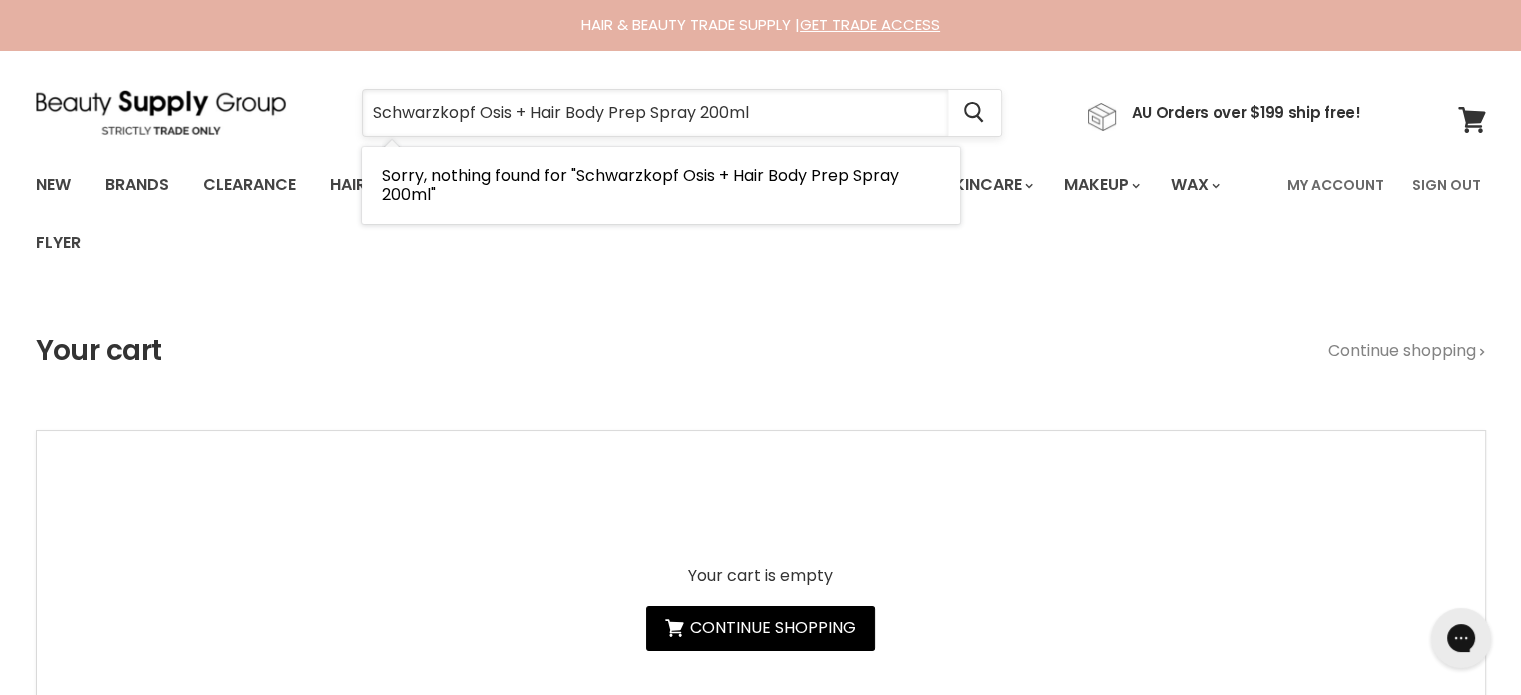 click on "Schwarzkopf Osis + Hair Body Prep Spray 200ml" at bounding box center [655, 113] 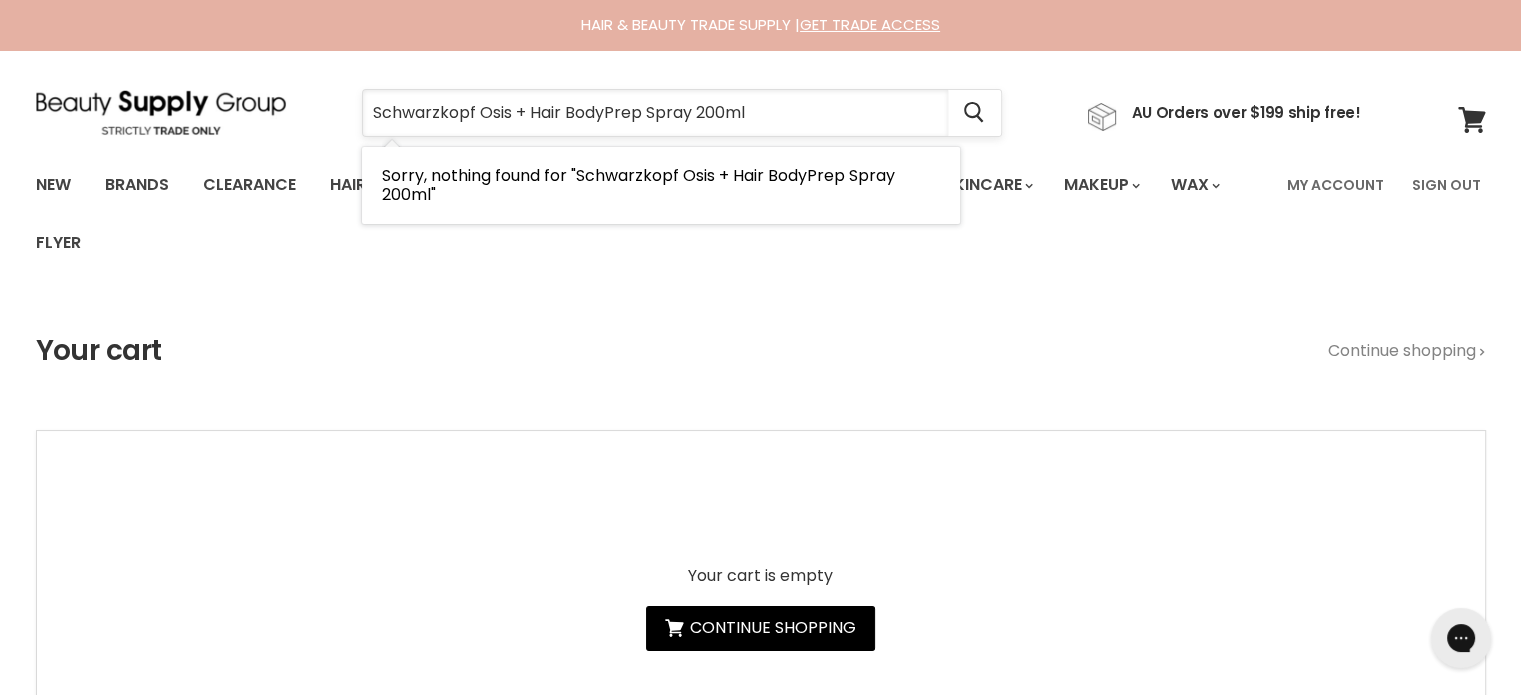 click on "Schwarzkopf Osis + Hair BodyPrep Spray 200ml" at bounding box center (655, 113) 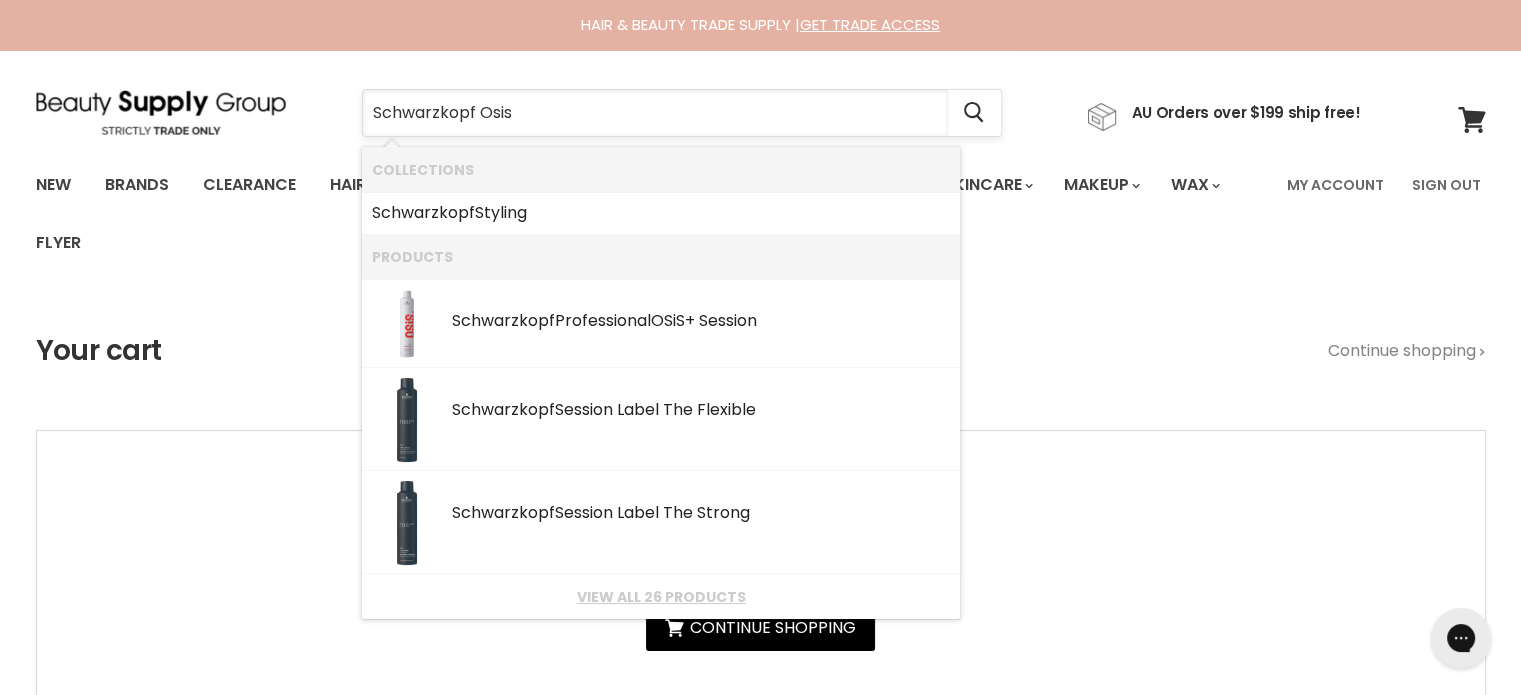 type on "Schwarzkopf Osis" 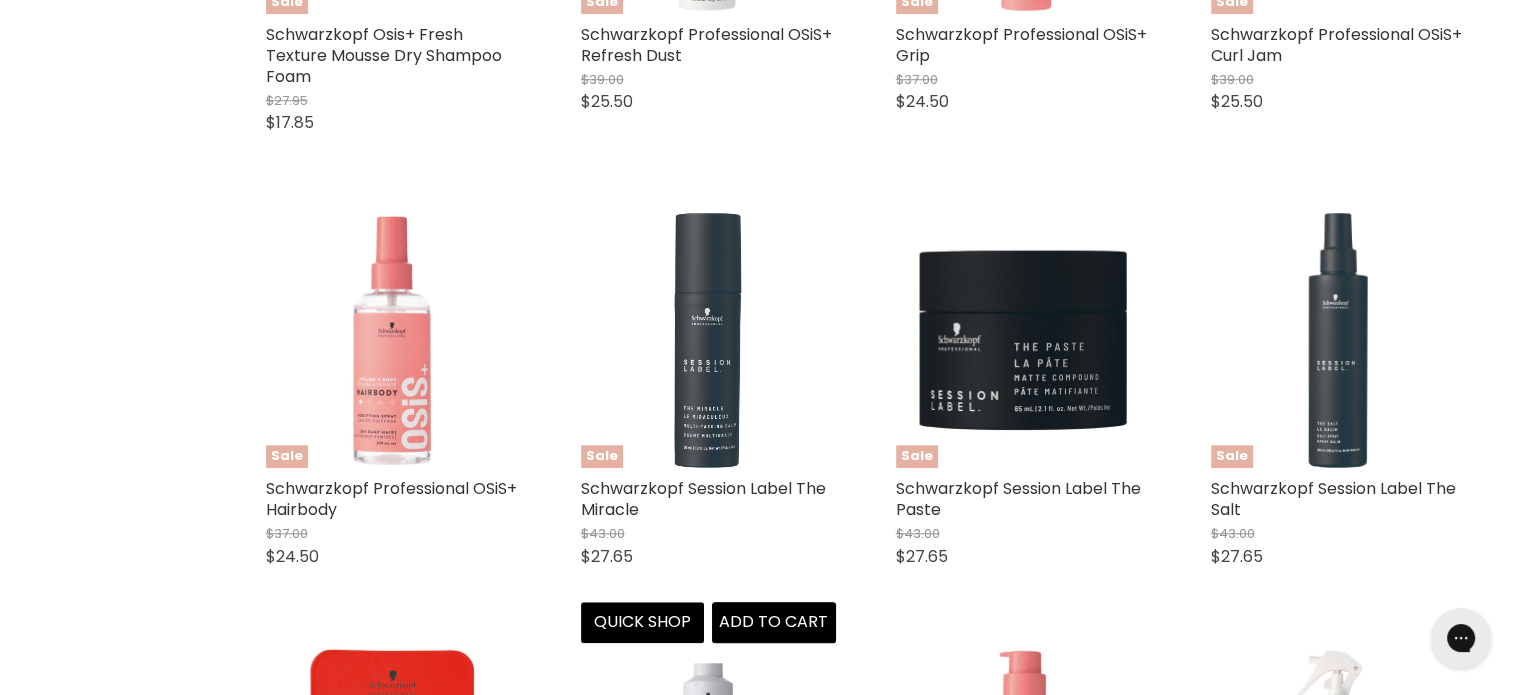 scroll, scrollTop: 1900, scrollLeft: 0, axis: vertical 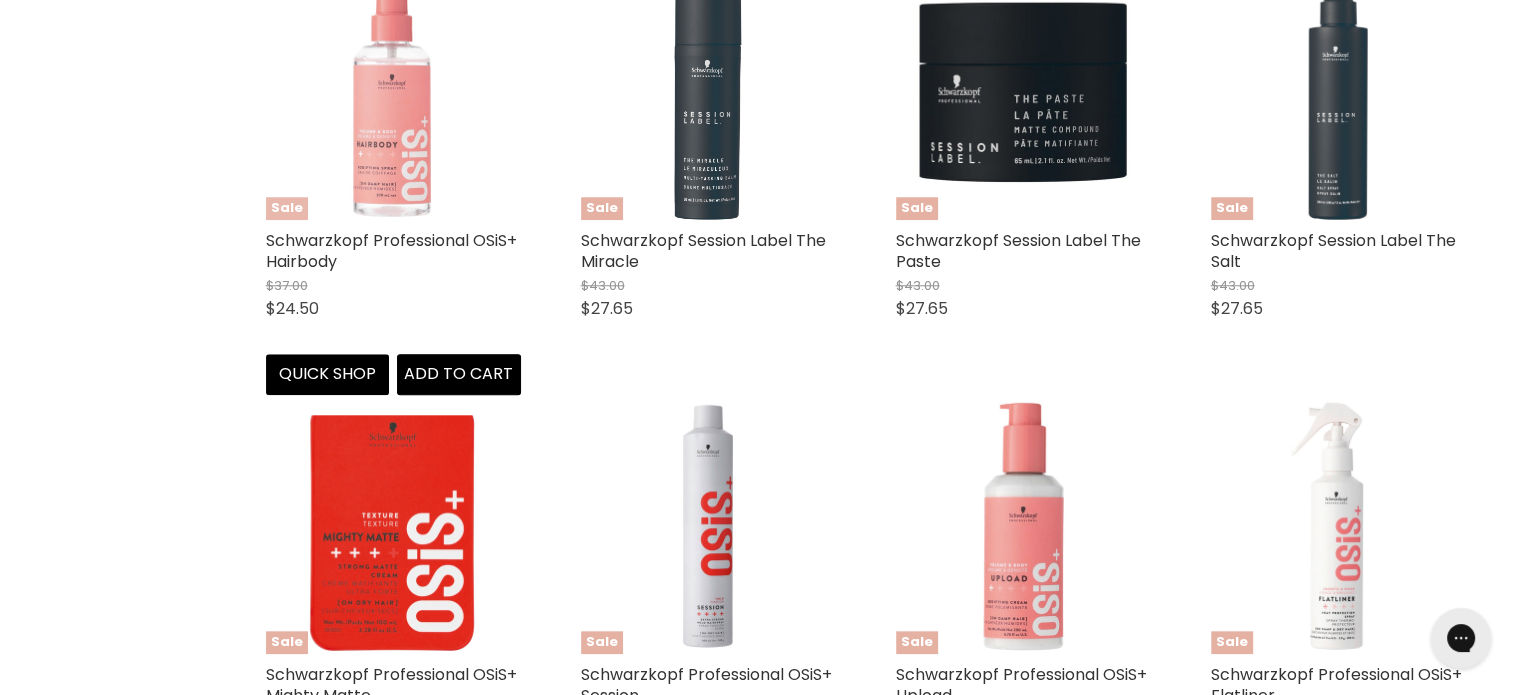 click at bounding box center [393, 92] 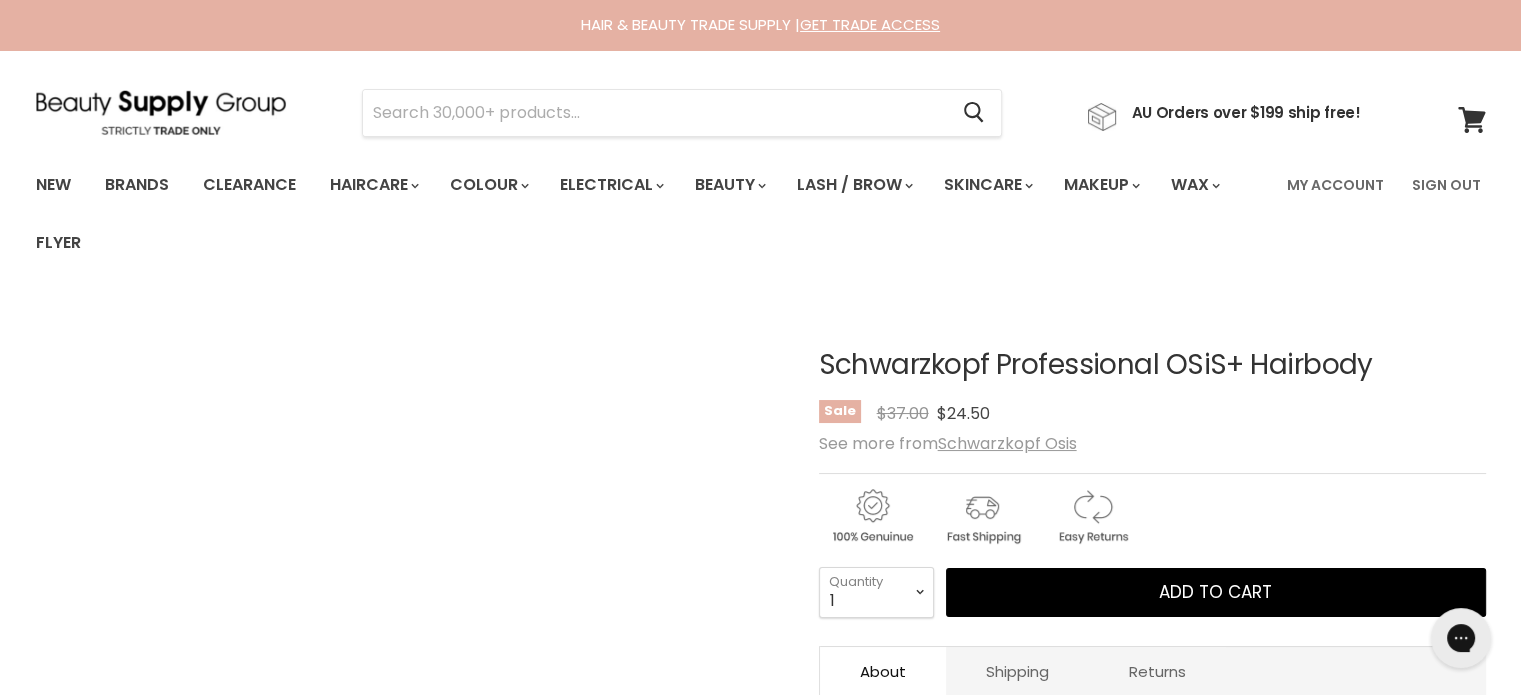 scroll, scrollTop: 0, scrollLeft: 0, axis: both 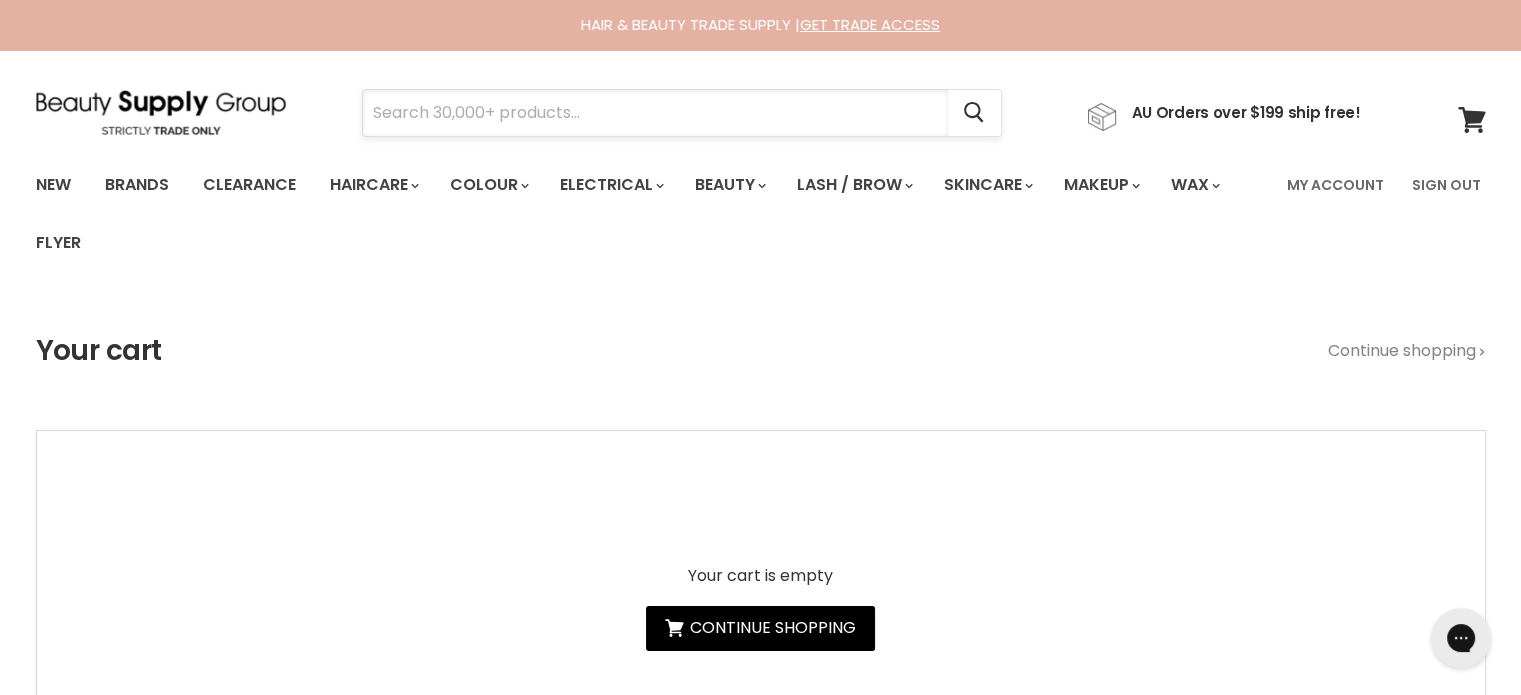 paste on "ALFAPARF SEMI DI LINO NUTRITIVE" 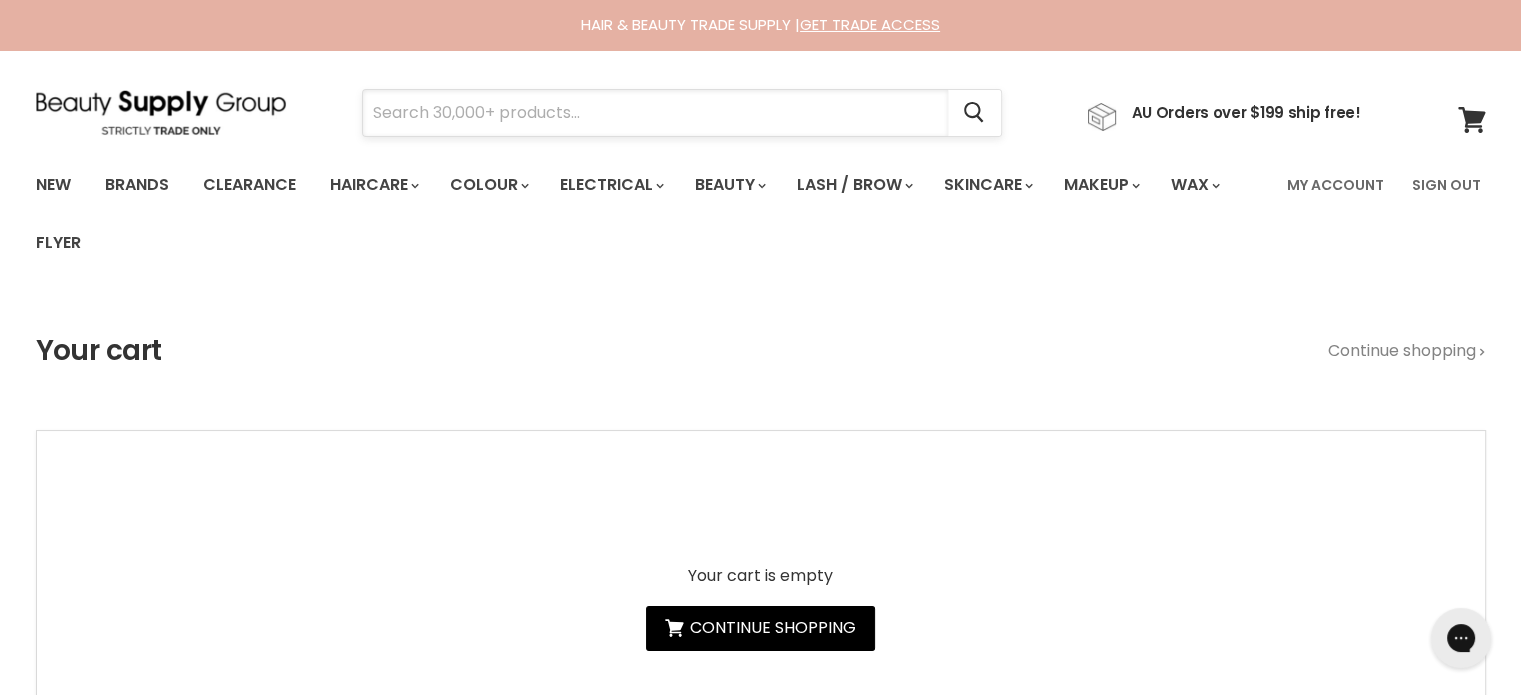 type on "ALFAPARF SEMI DI LINO NUTRITIVE" 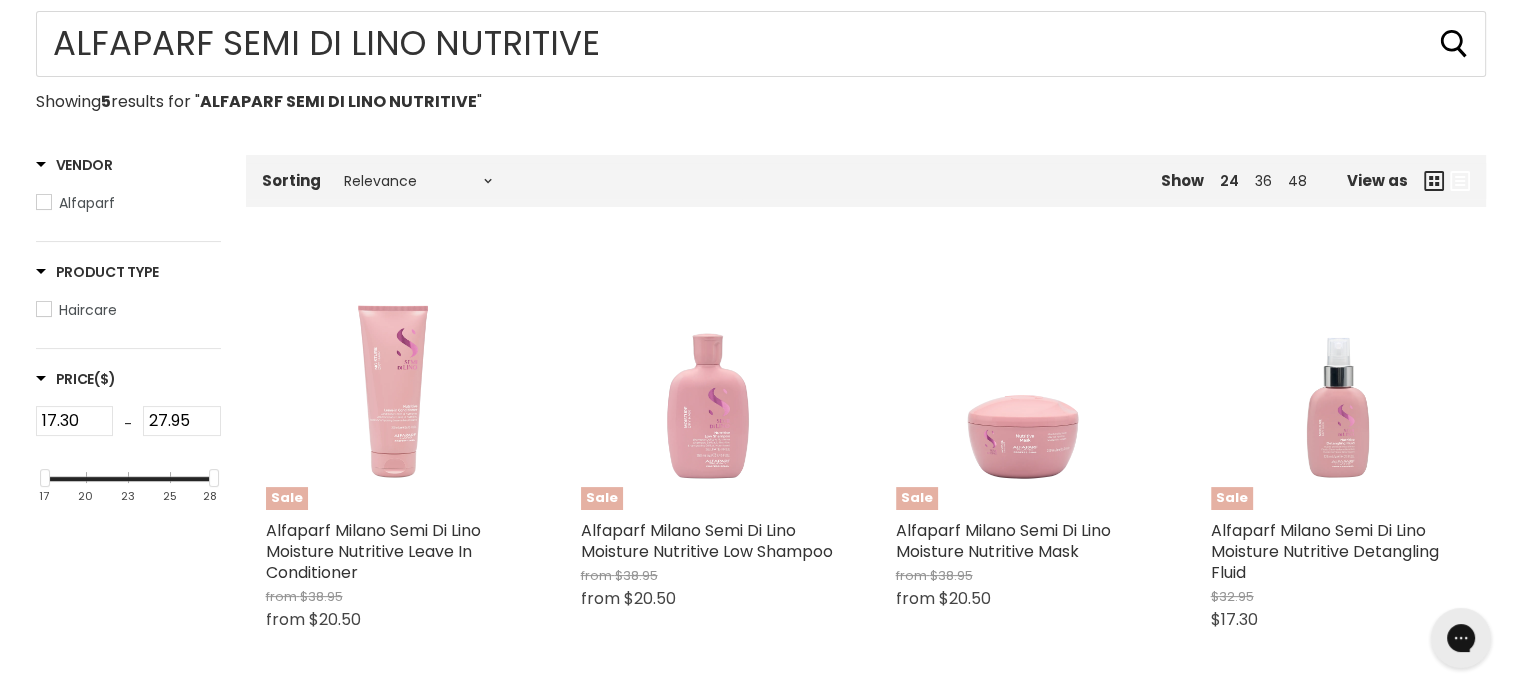 scroll, scrollTop: 536, scrollLeft: 0, axis: vertical 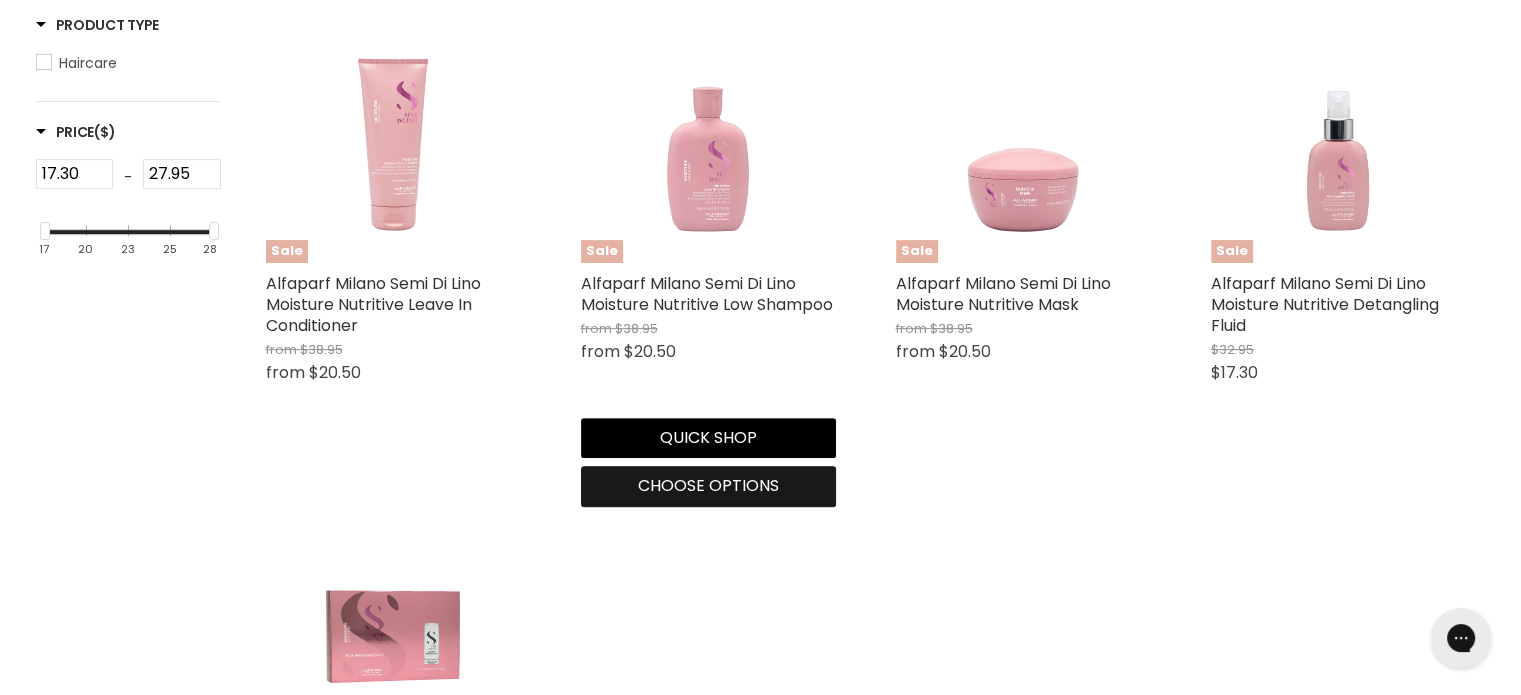 click on "Choose options" at bounding box center (708, 485) 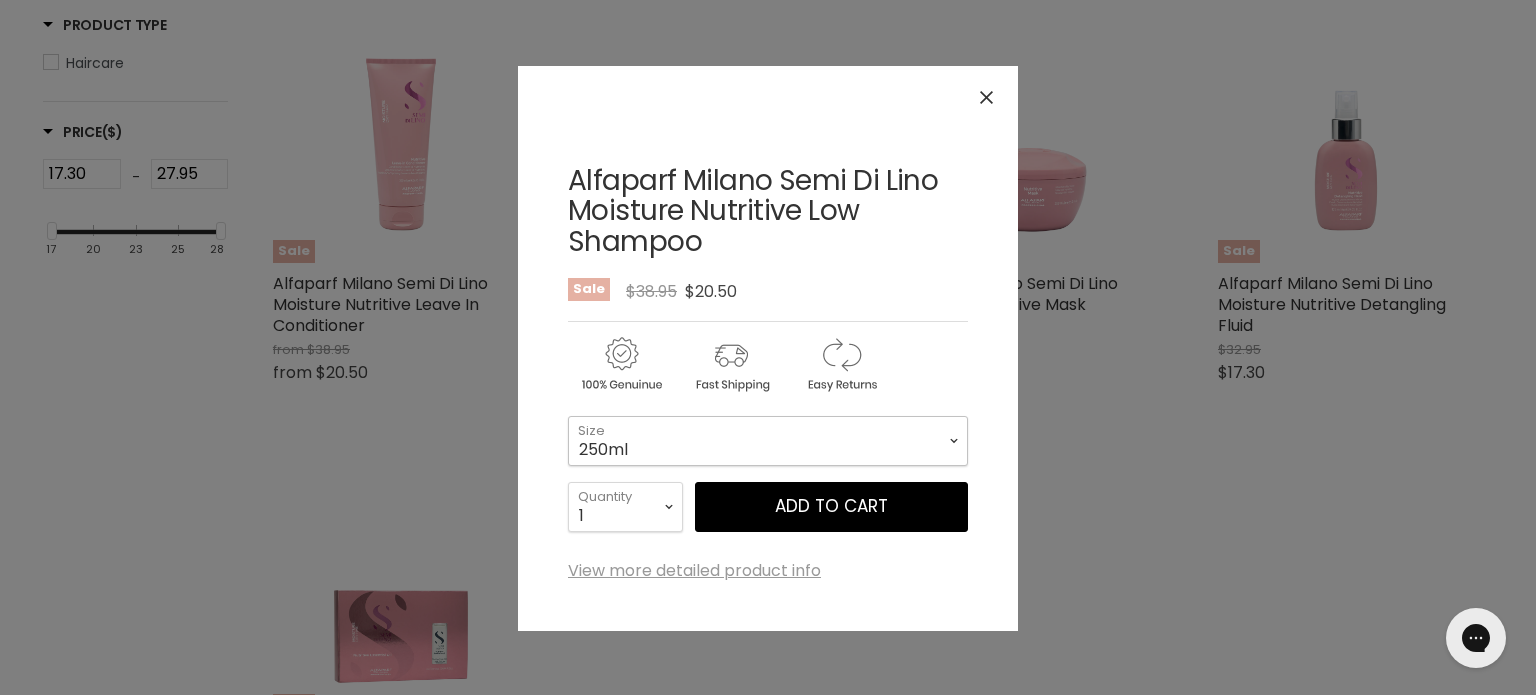 drag, startPoint x: 751, startPoint y: 427, endPoint x: 748, endPoint y: 443, distance: 16.27882 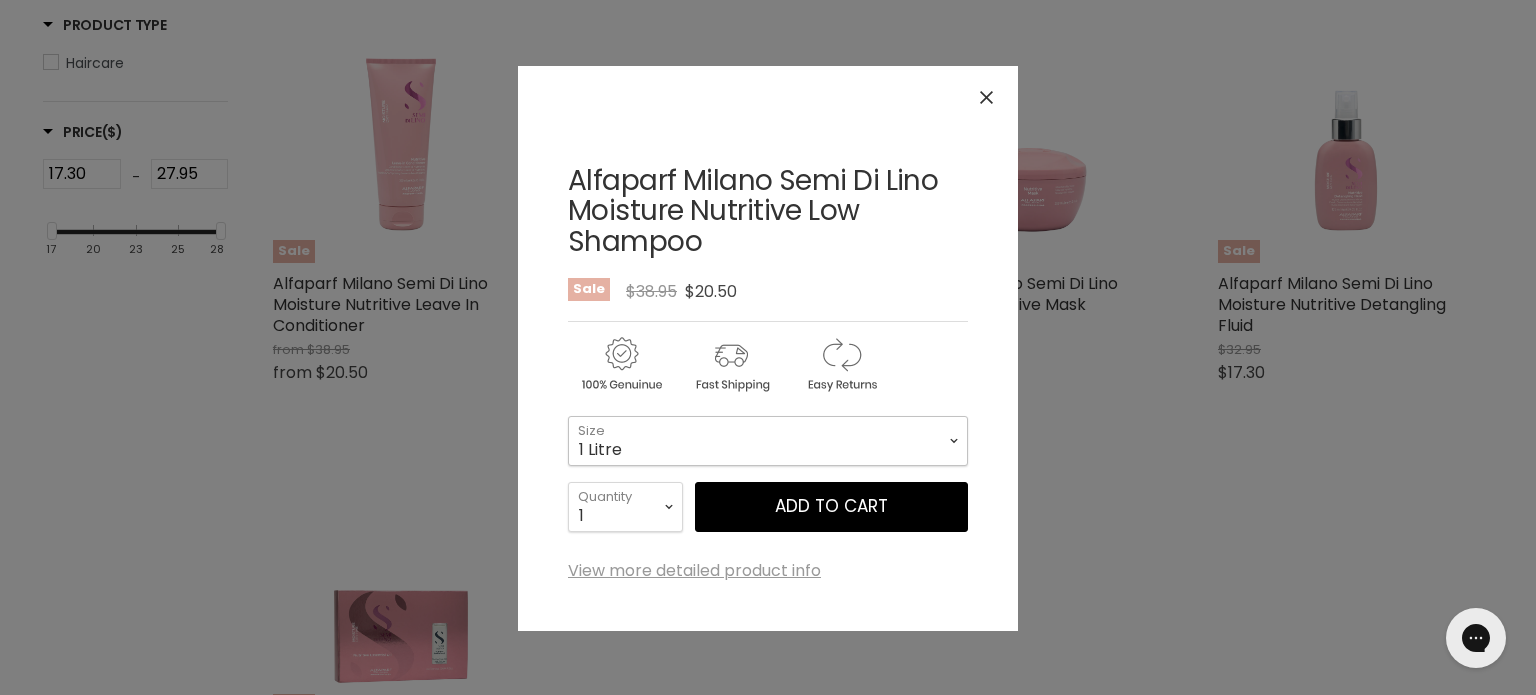 click on "250ml
1 Litre" at bounding box center (768, 441) 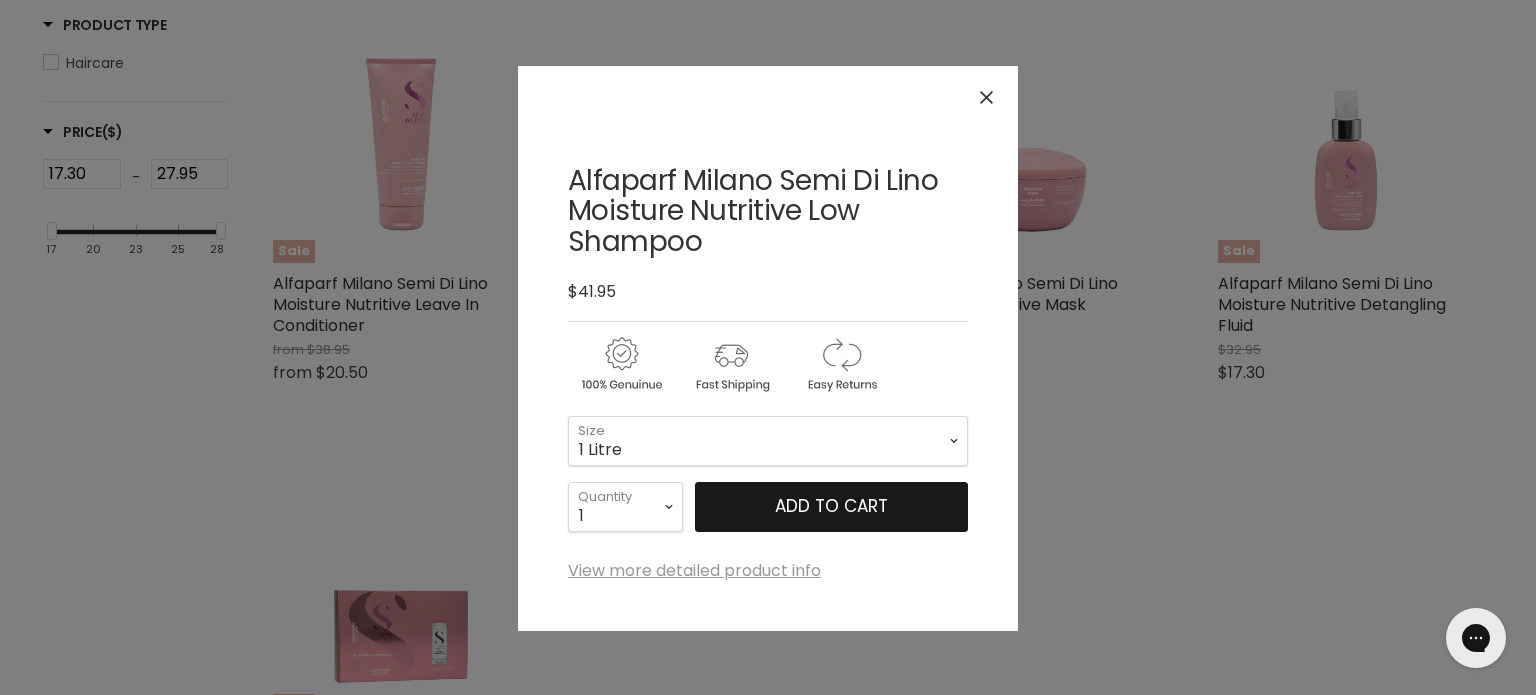 click on "Add to cart" at bounding box center (831, 507) 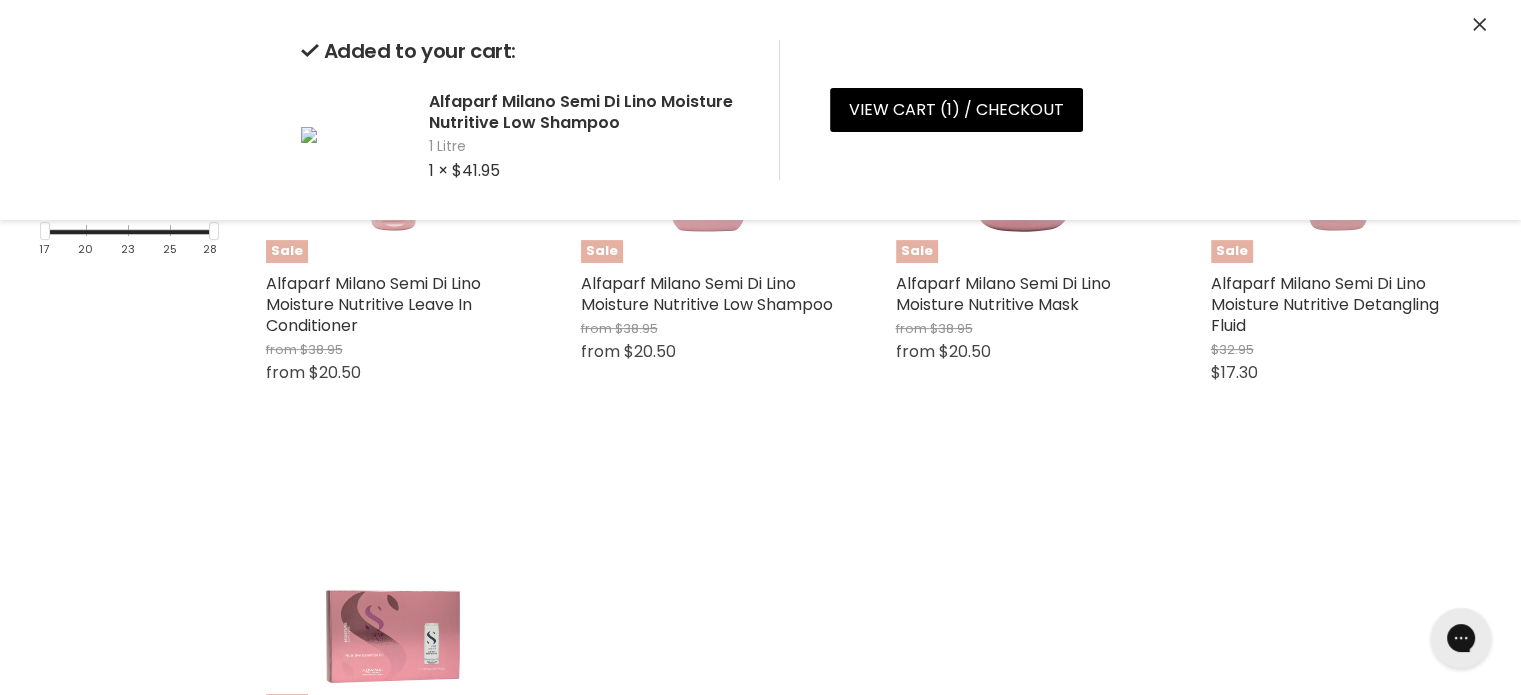 click on "Added to your cart:
Alfaparf Milano Semi Di Lino Moisture Nutritive Low Shampoo
1 Litre
1 ×
$41.95
View cart ( 1 )  /  Checkout
Checkout" at bounding box center [761, 110] 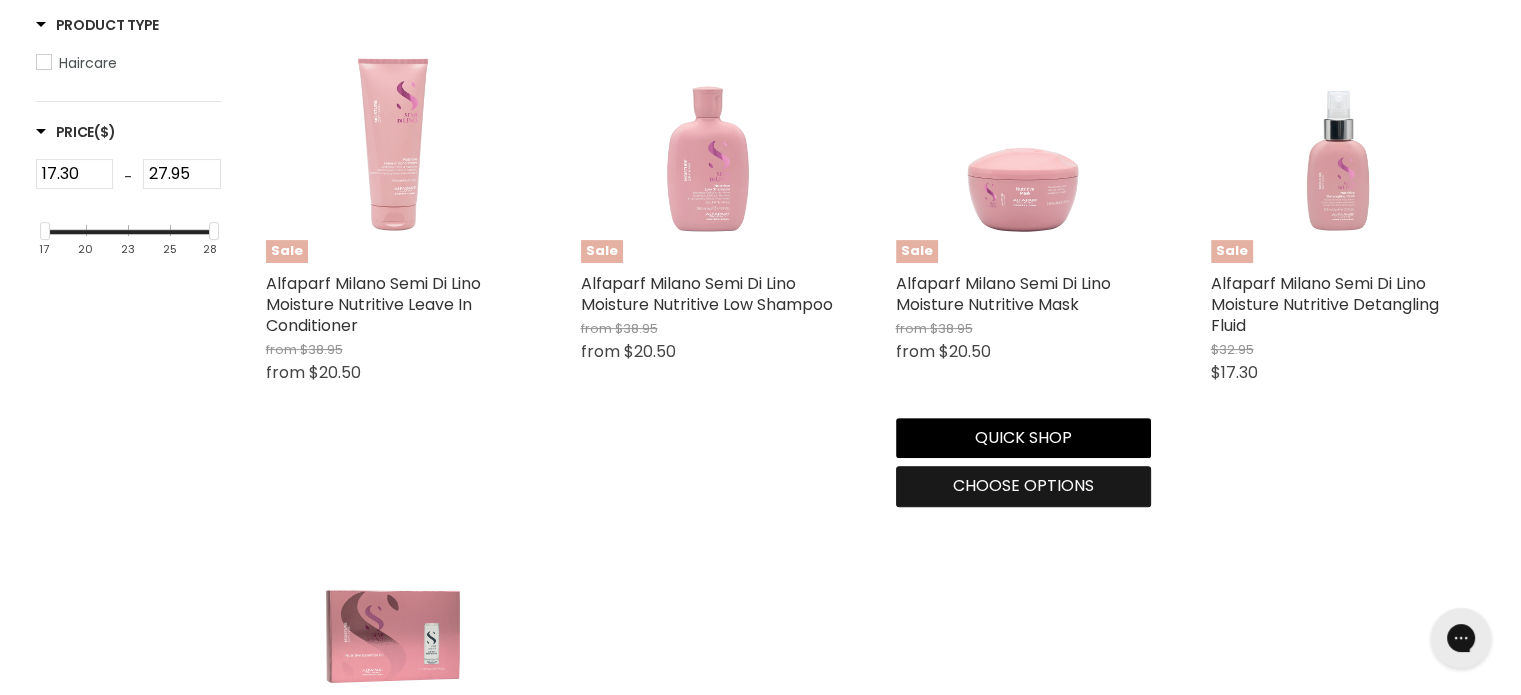 click on "Choose options" at bounding box center (1023, 485) 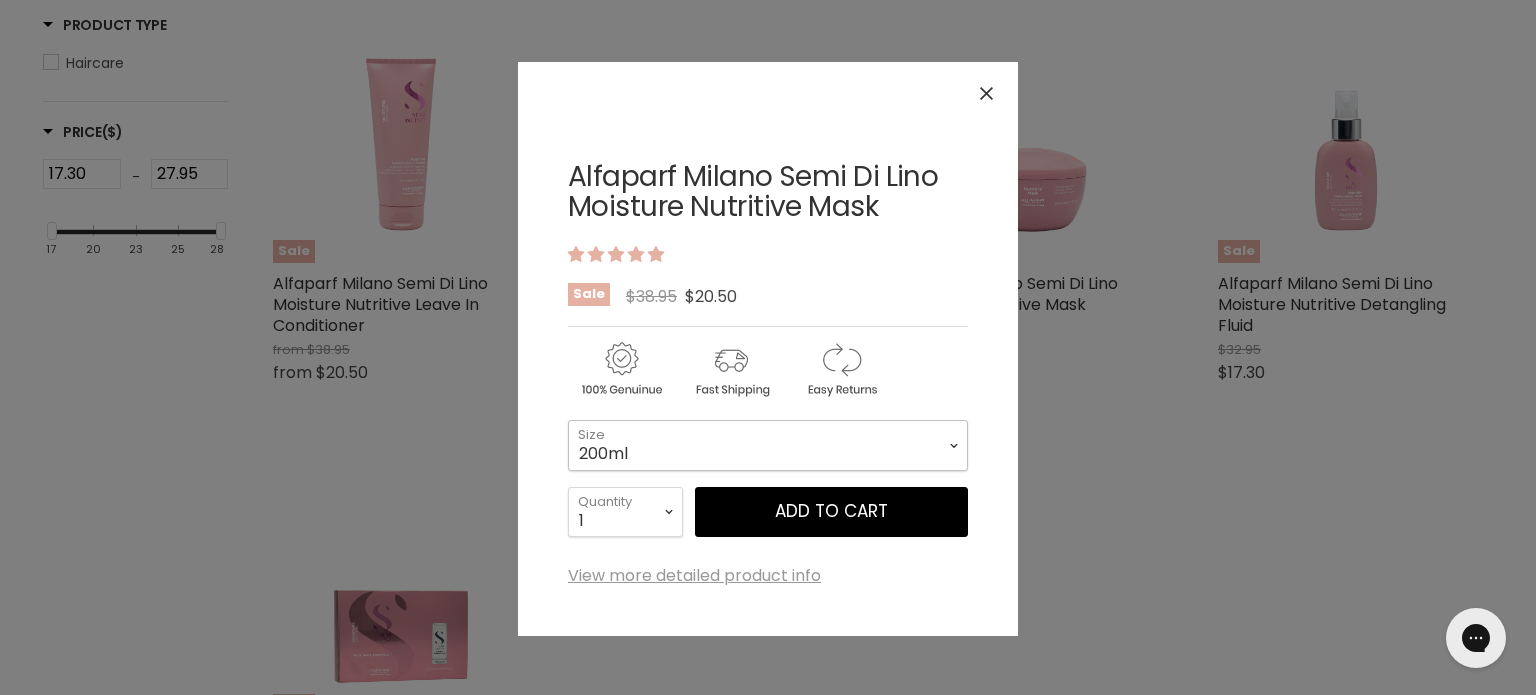 click on "200ml
500ml" at bounding box center (768, 445) 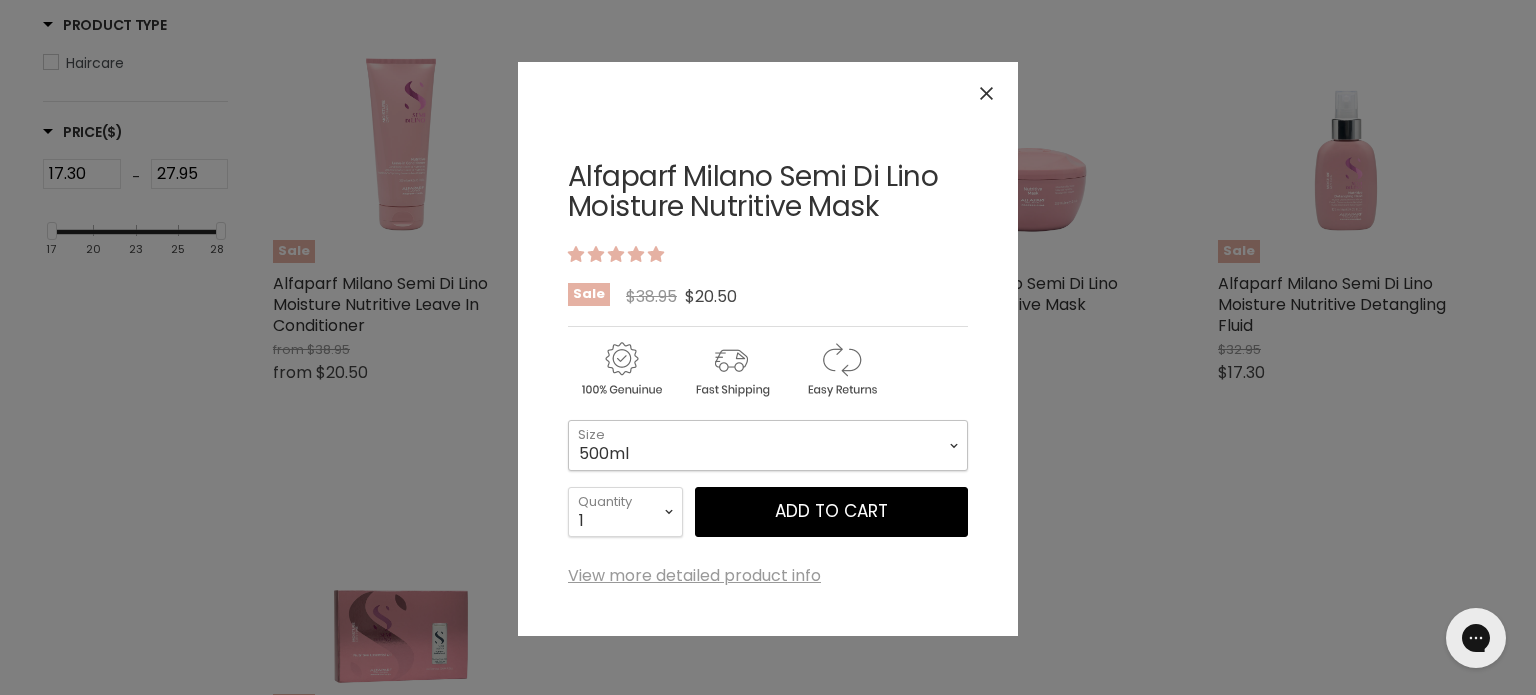 click on "200ml
500ml" at bounding box center (768, 445) 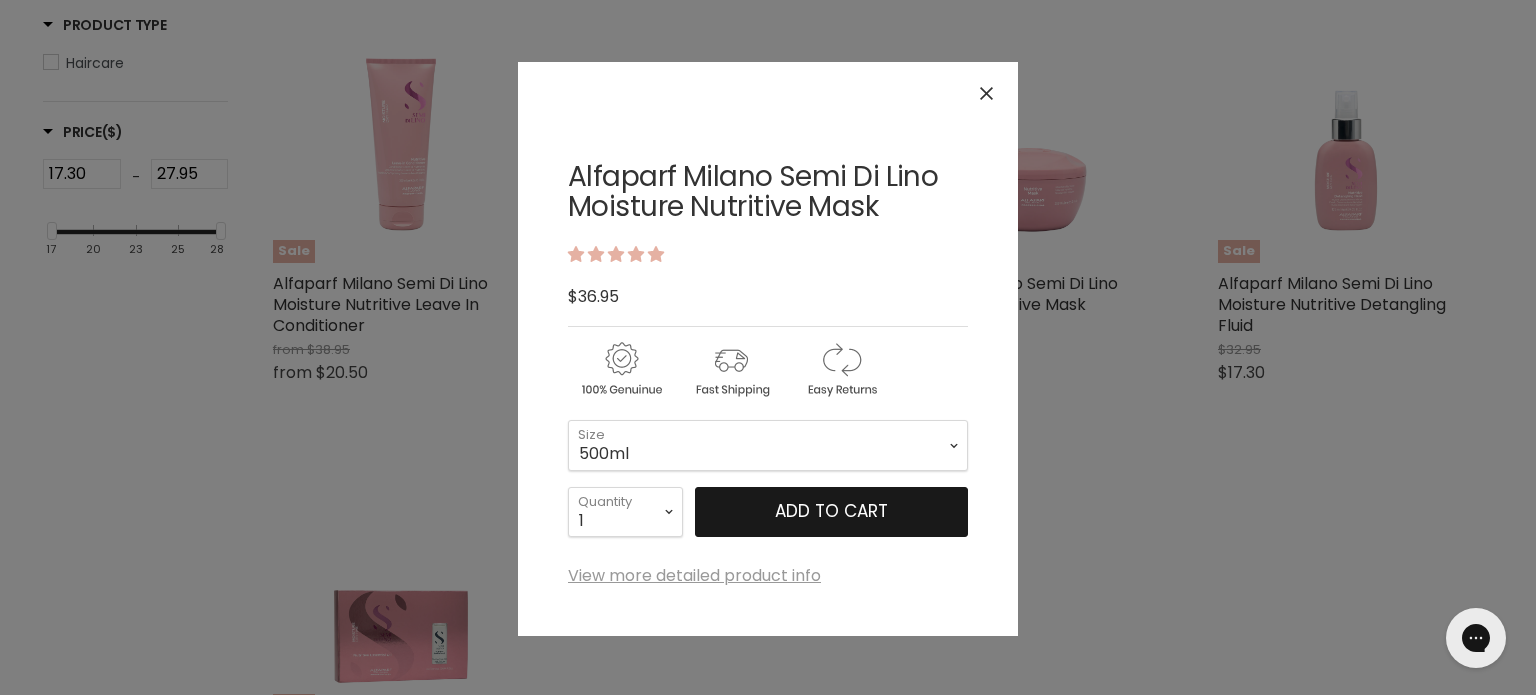 click on "Add to cart" at bounding box center [831, 512] 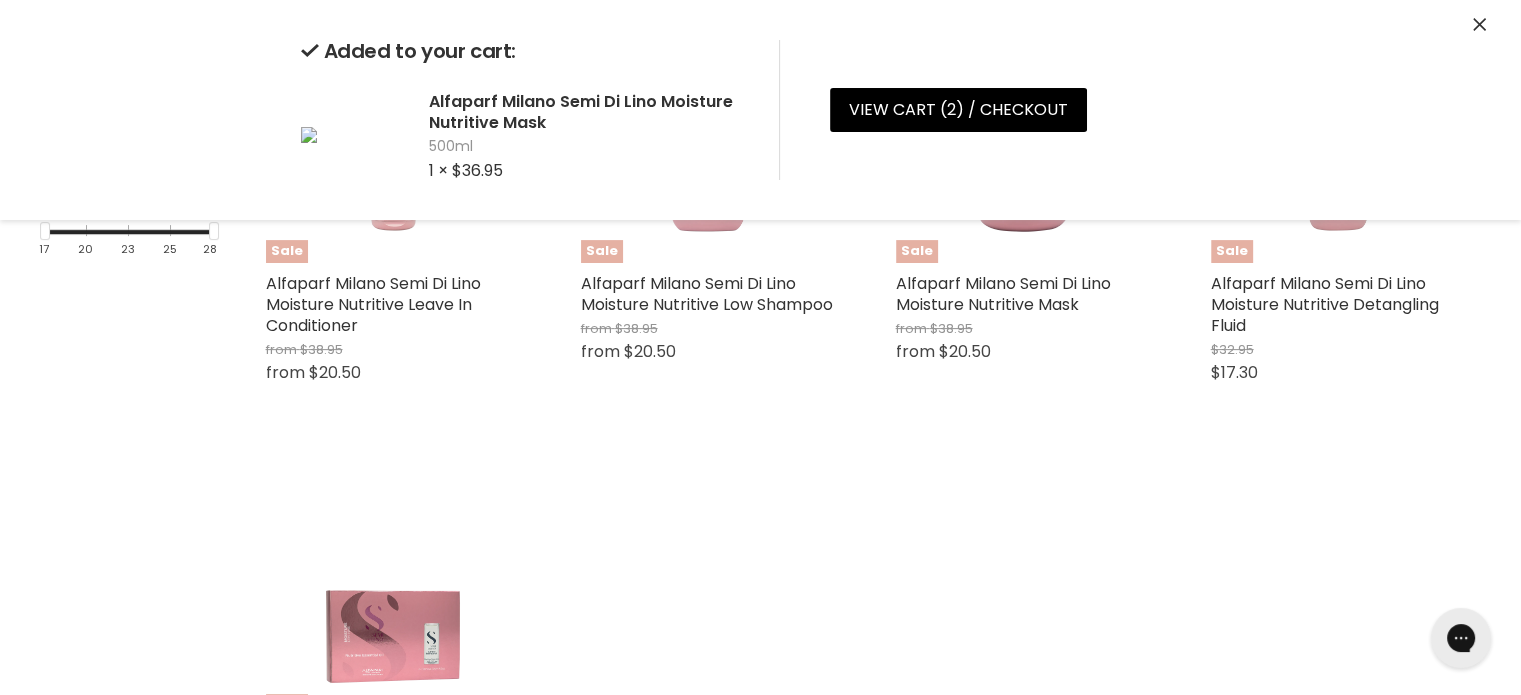 click 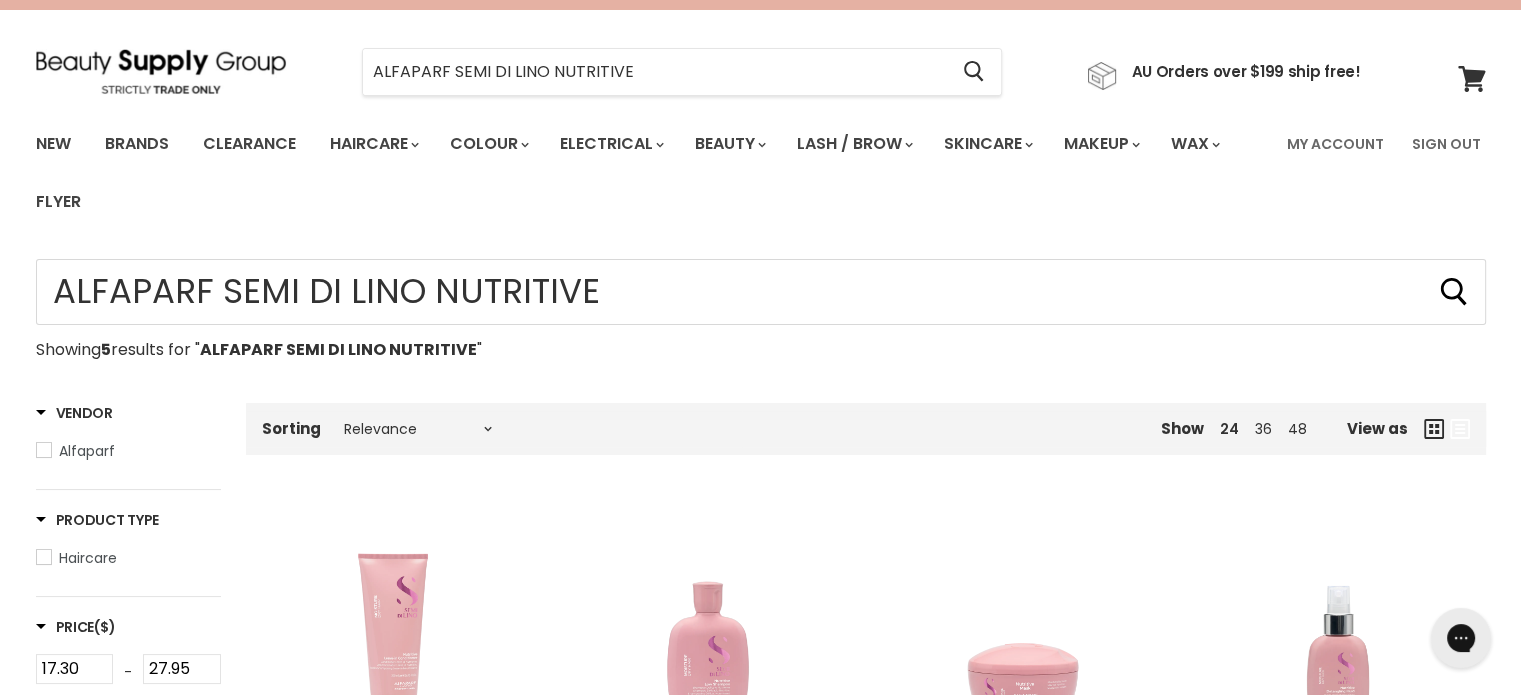 scroll, scrollTop: 36, scrollLeft: 0, axis: vertical 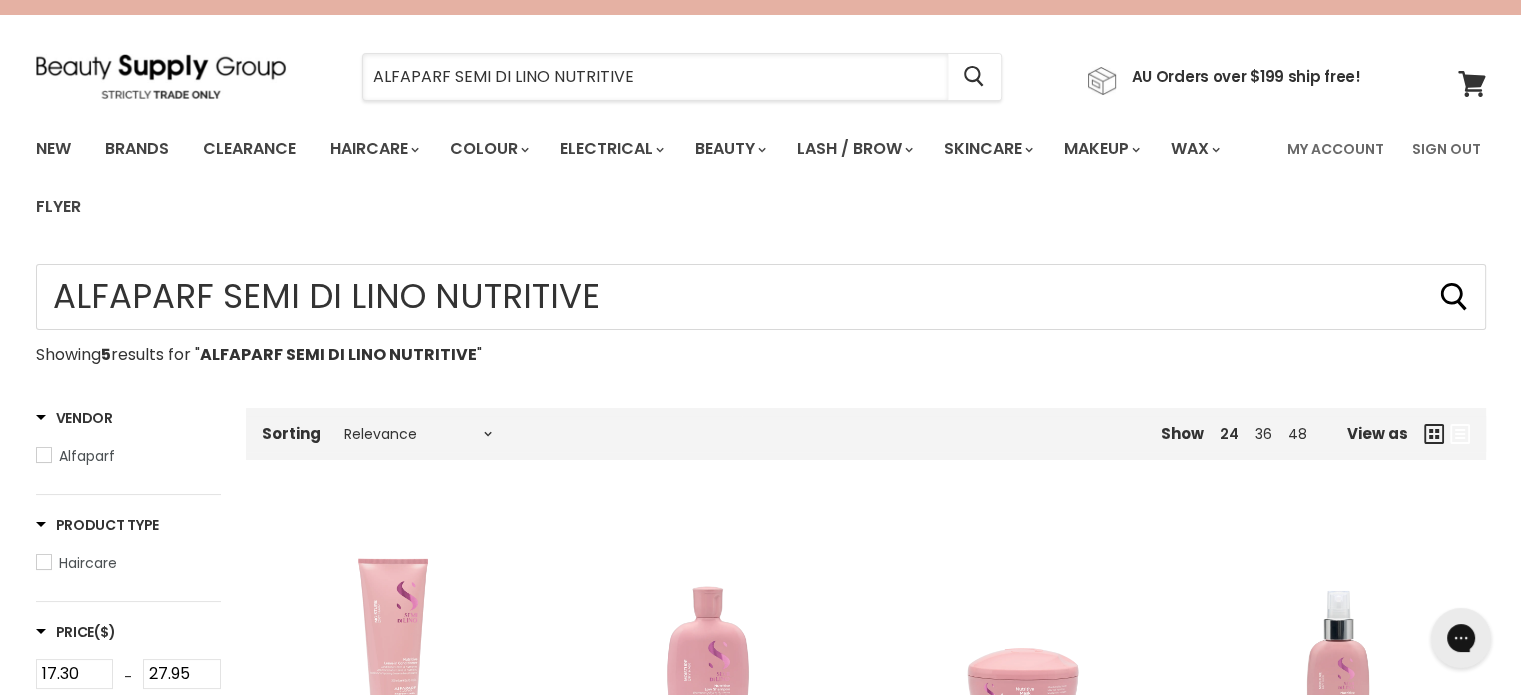 drag, startPoint x: 695, startPoint y: 65, endPoint x: 336, endPoint y: 74, distance: 359.1128 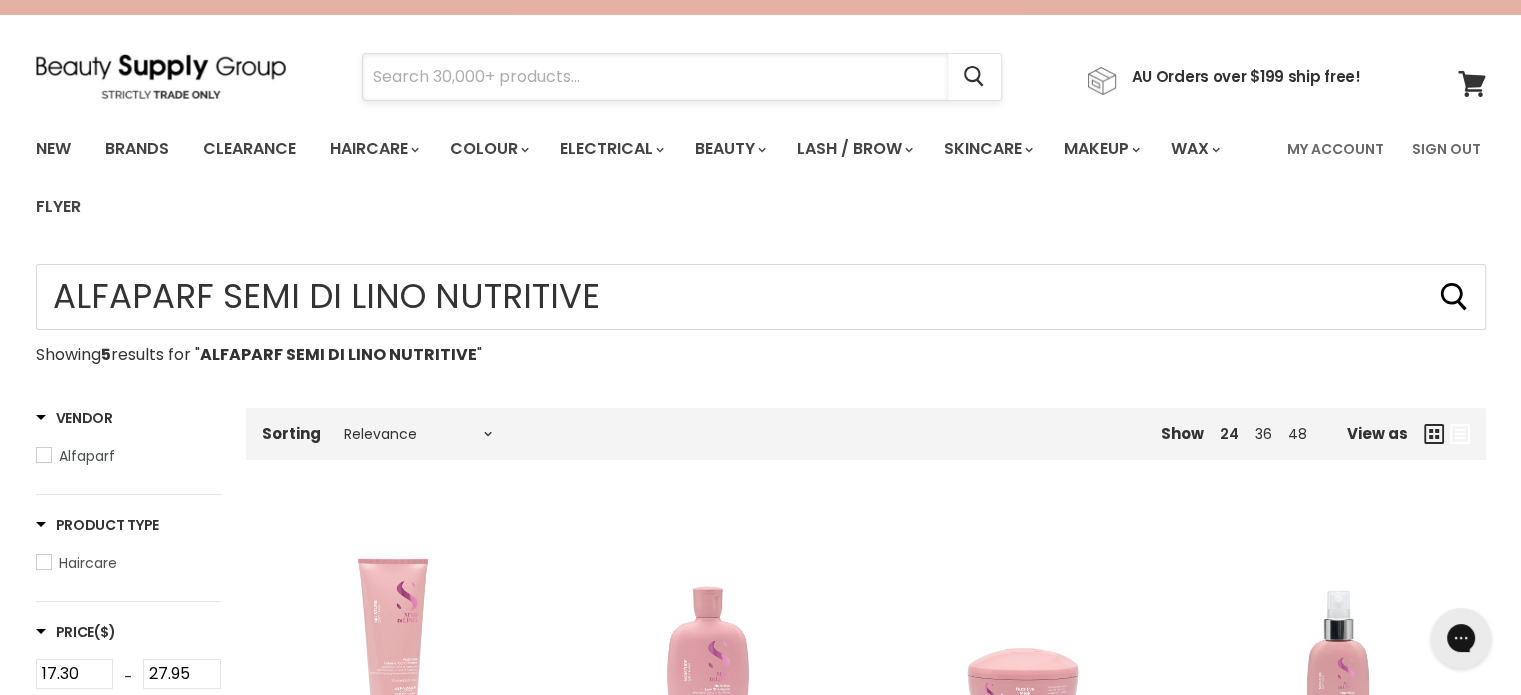 paste on "Alfaparf Semi Di Lino Diamond" 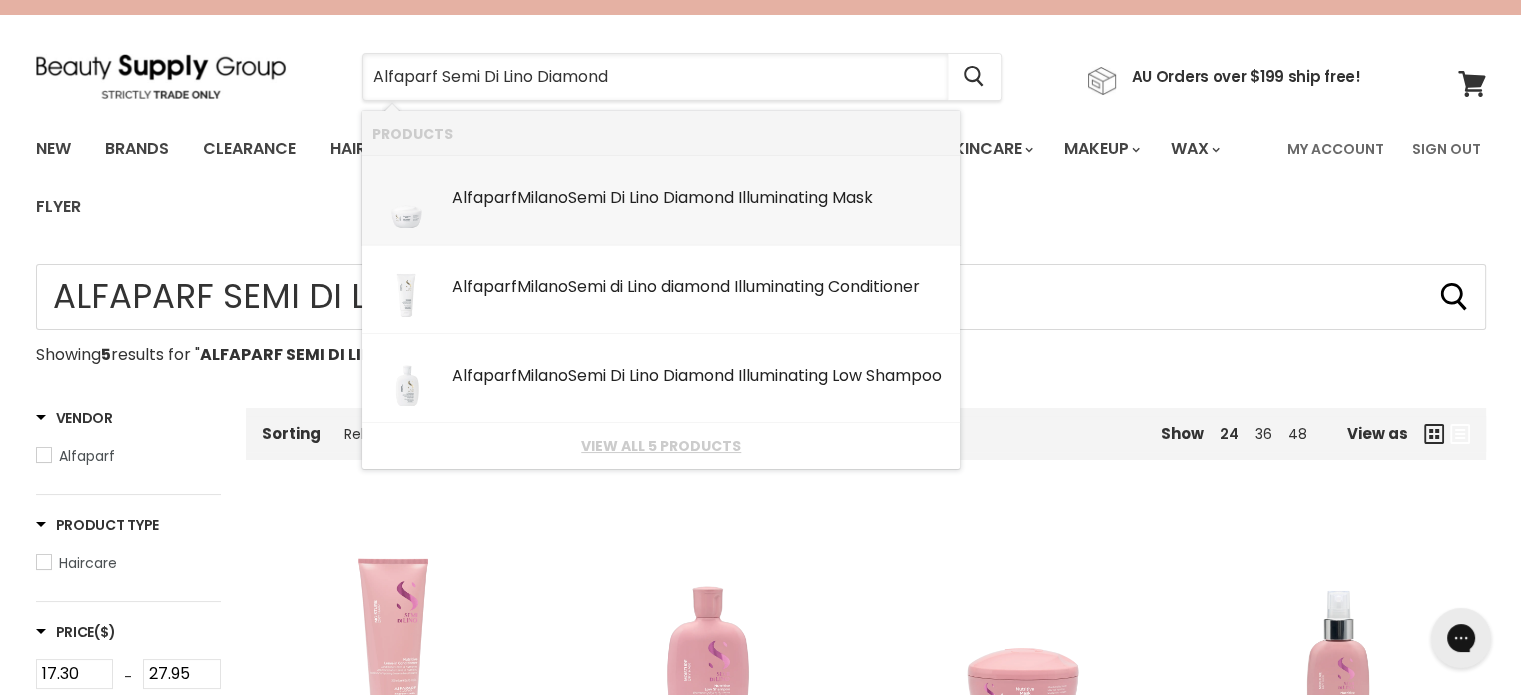 type on "Alfaparf Semi Di Lino Diamond" 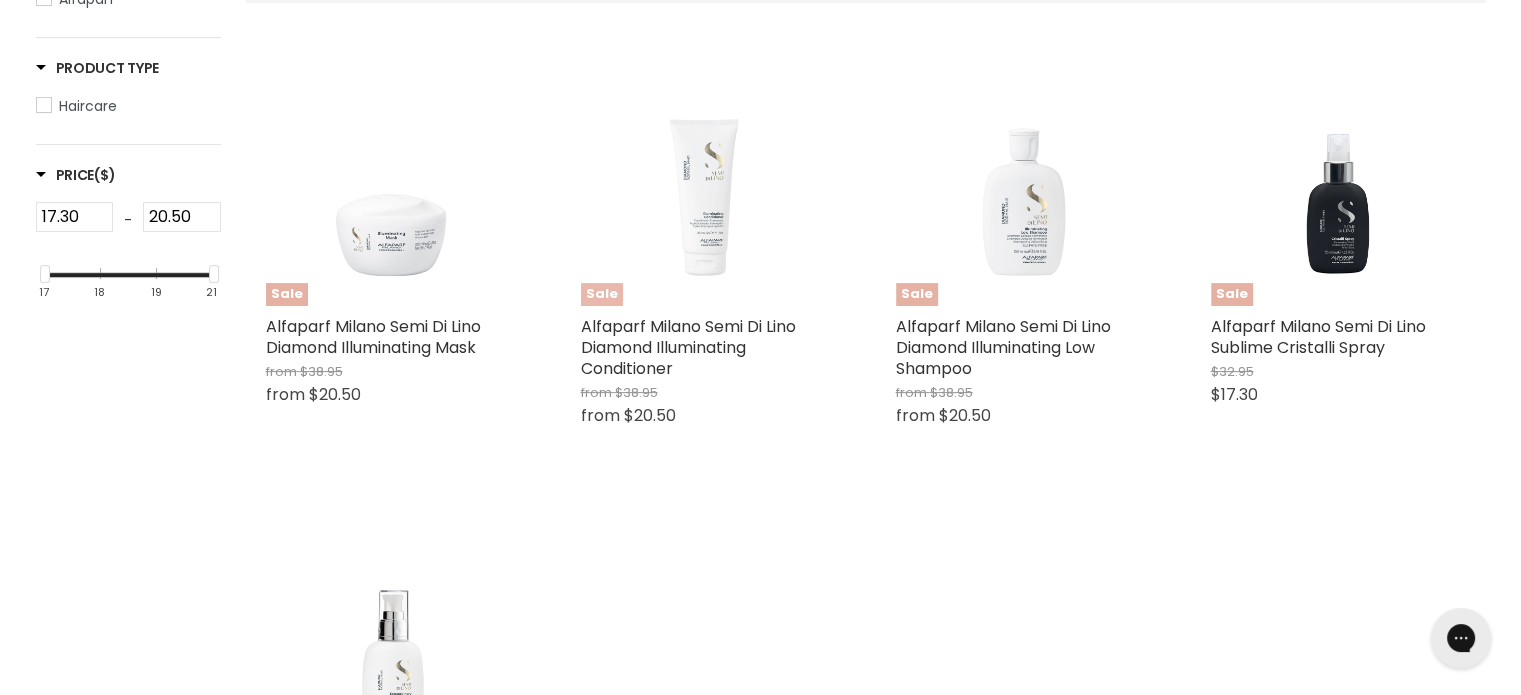 scroll, scrollTop: 500, scrollLeft: 0, axis: vertical 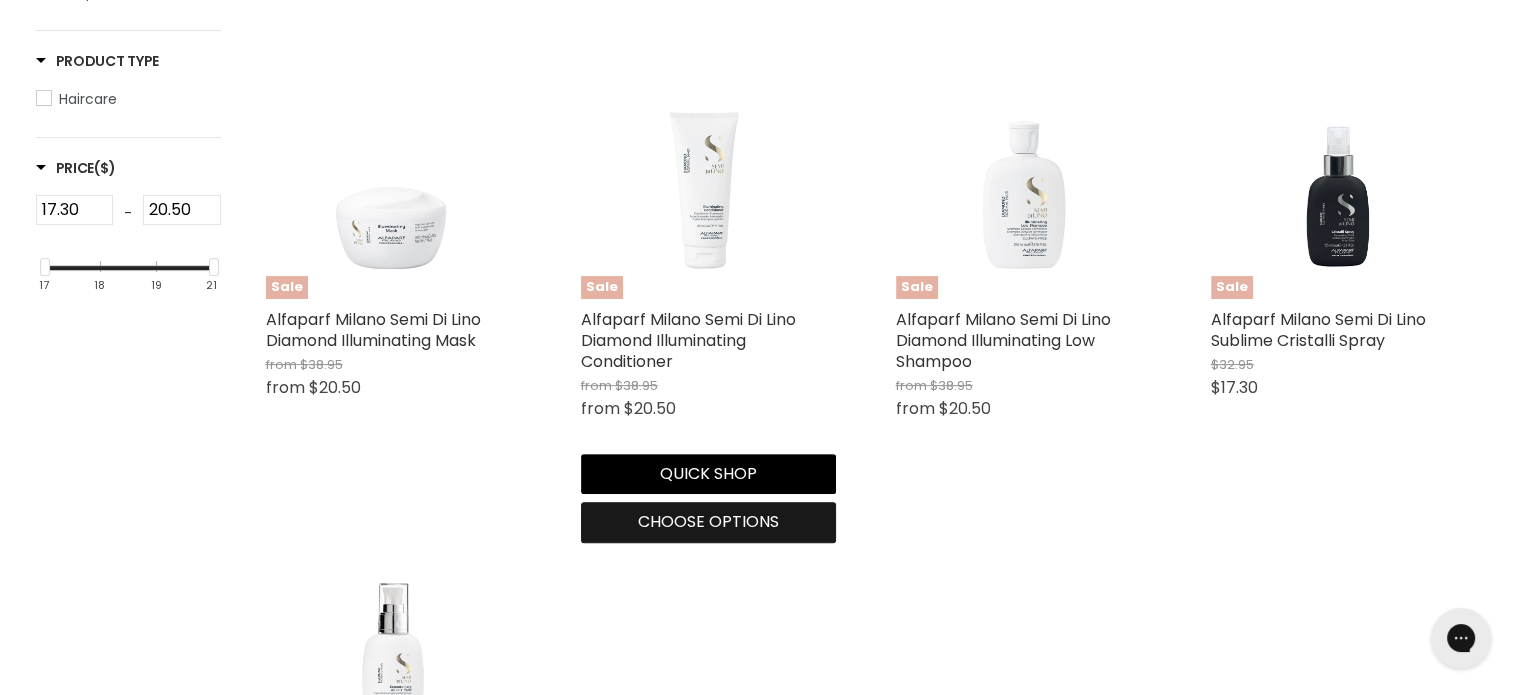 click on "Choose options" at bounding box center (708, 521) 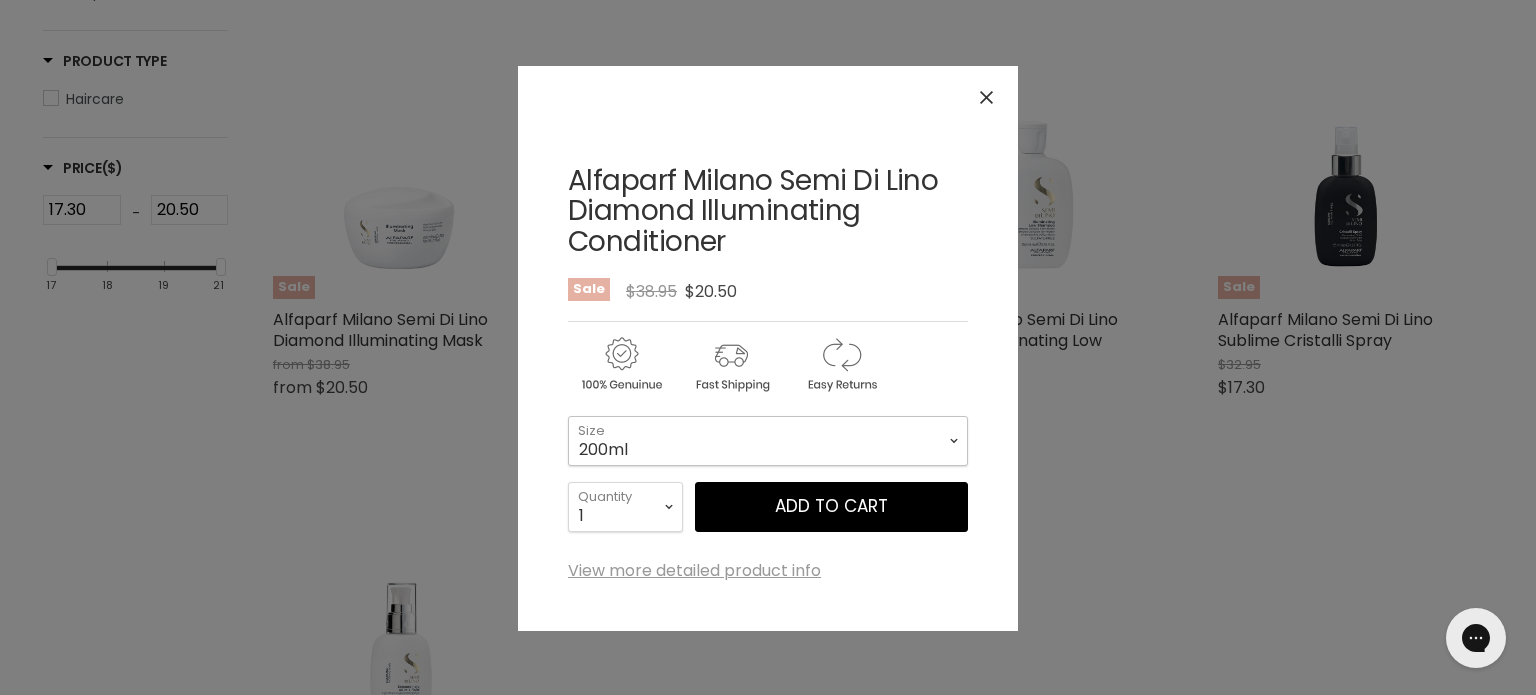 click on "200ml
1 Litre" at bounding box center [768, 441] 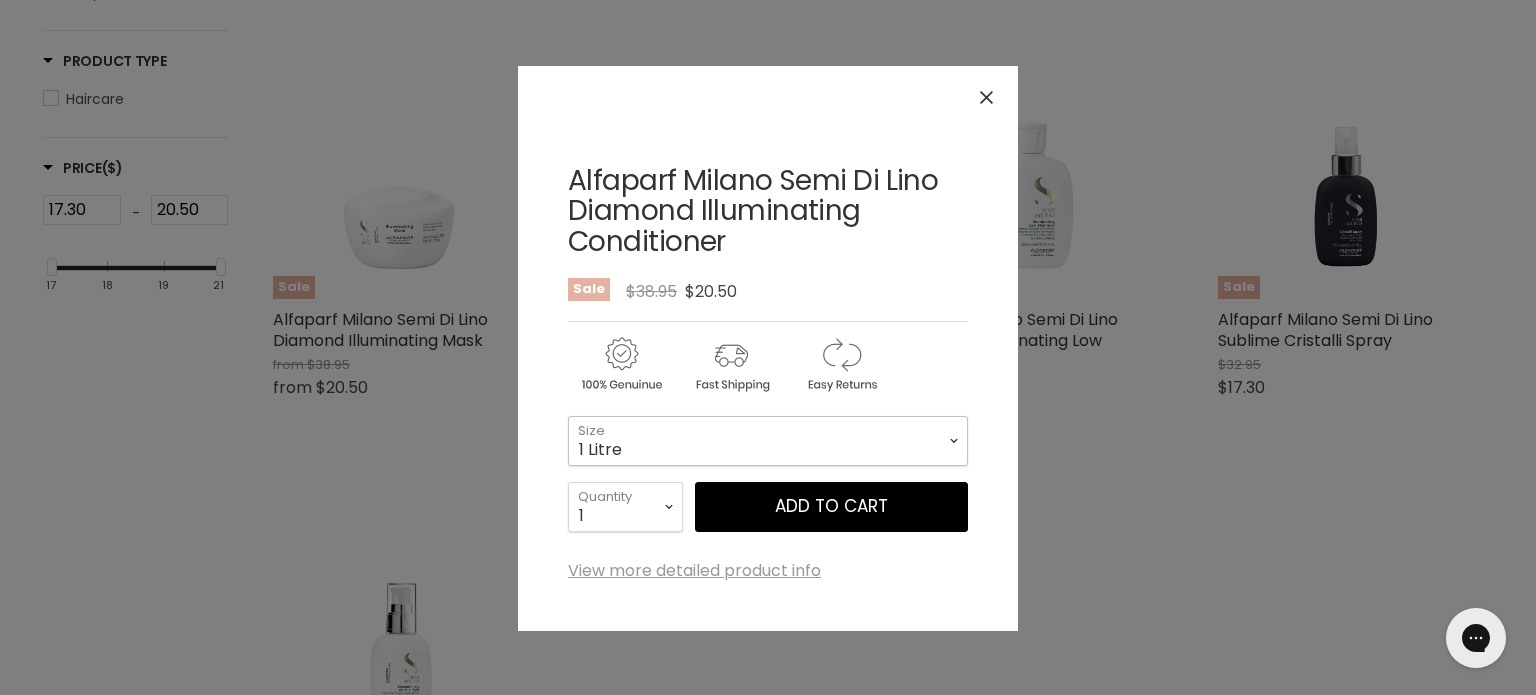 click on "200ml
1 Litre" at bounding box center (768, 441) 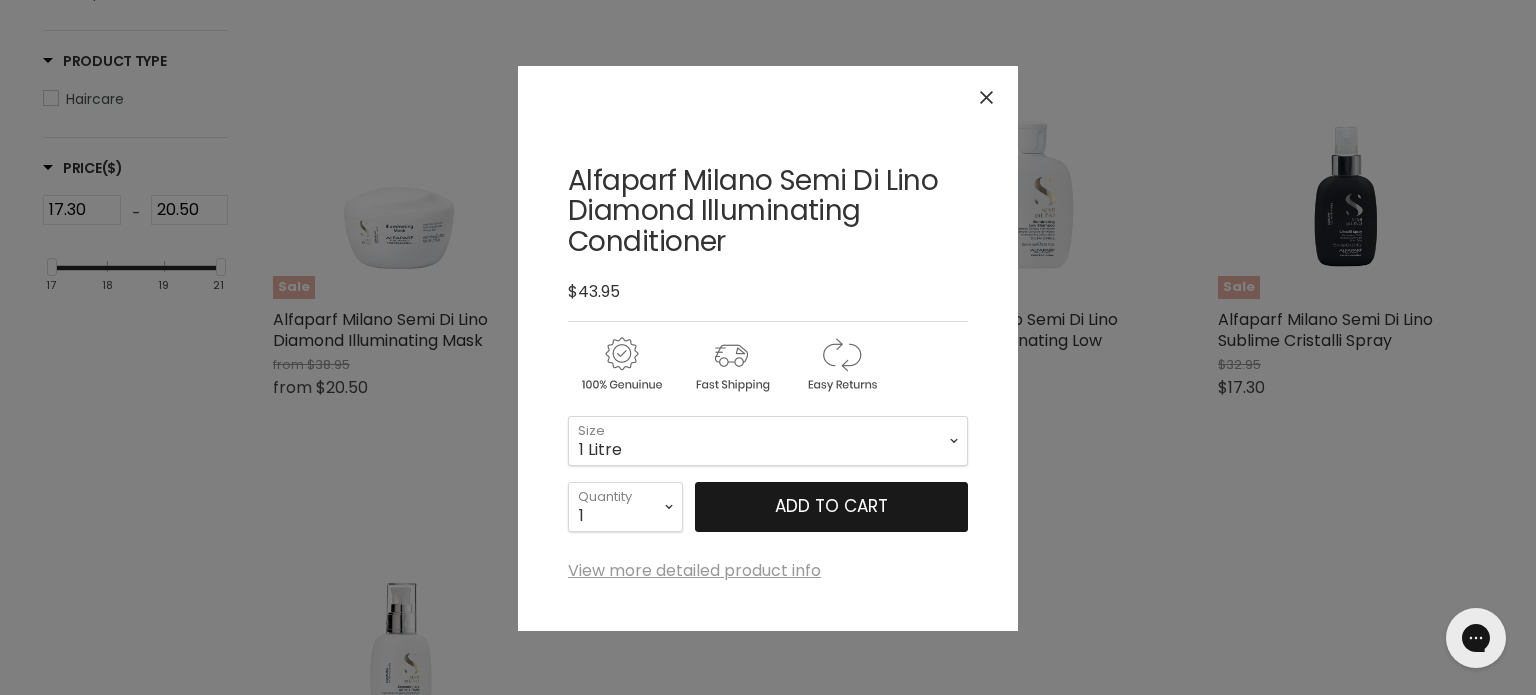 click on "Add to cart" at bounding box center (831, 507) 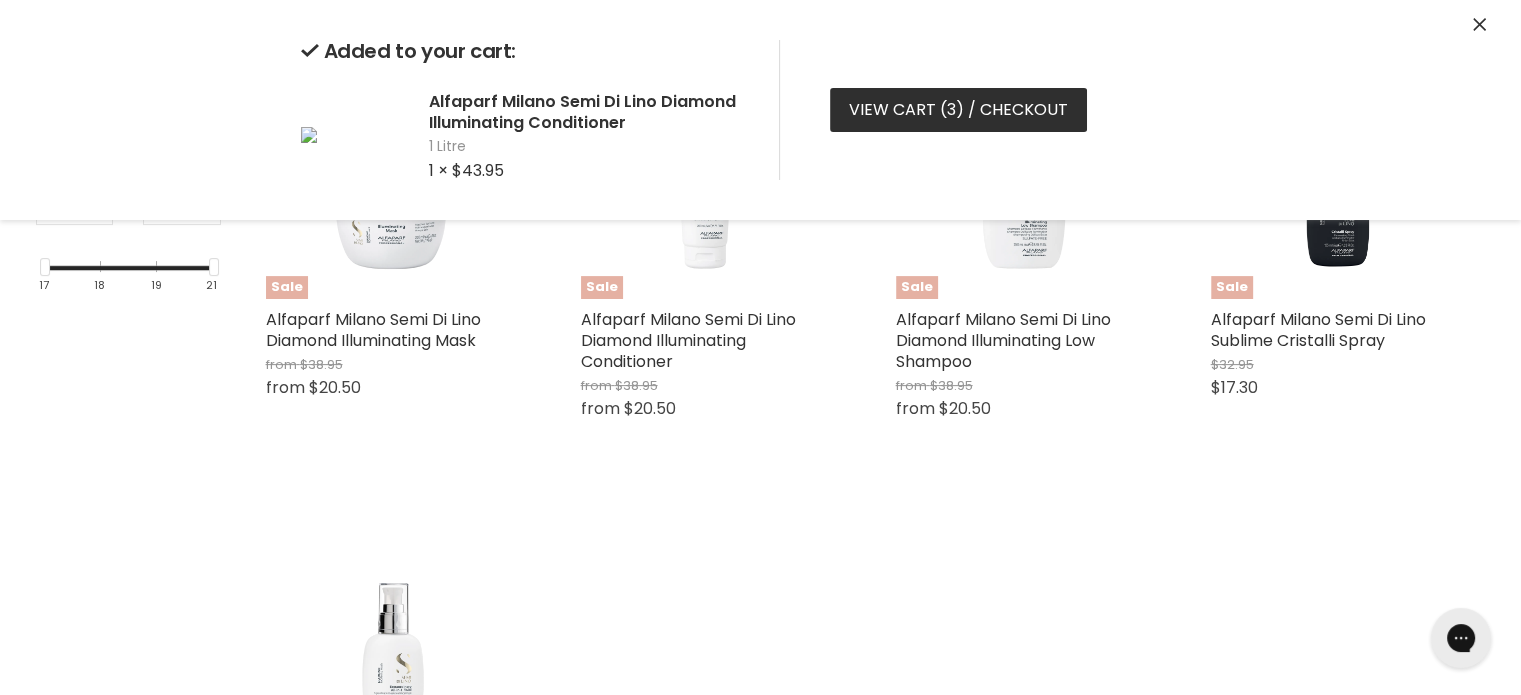 click on "View cart ( 3 )  /  Checkout" at bounding box center (958, 110) 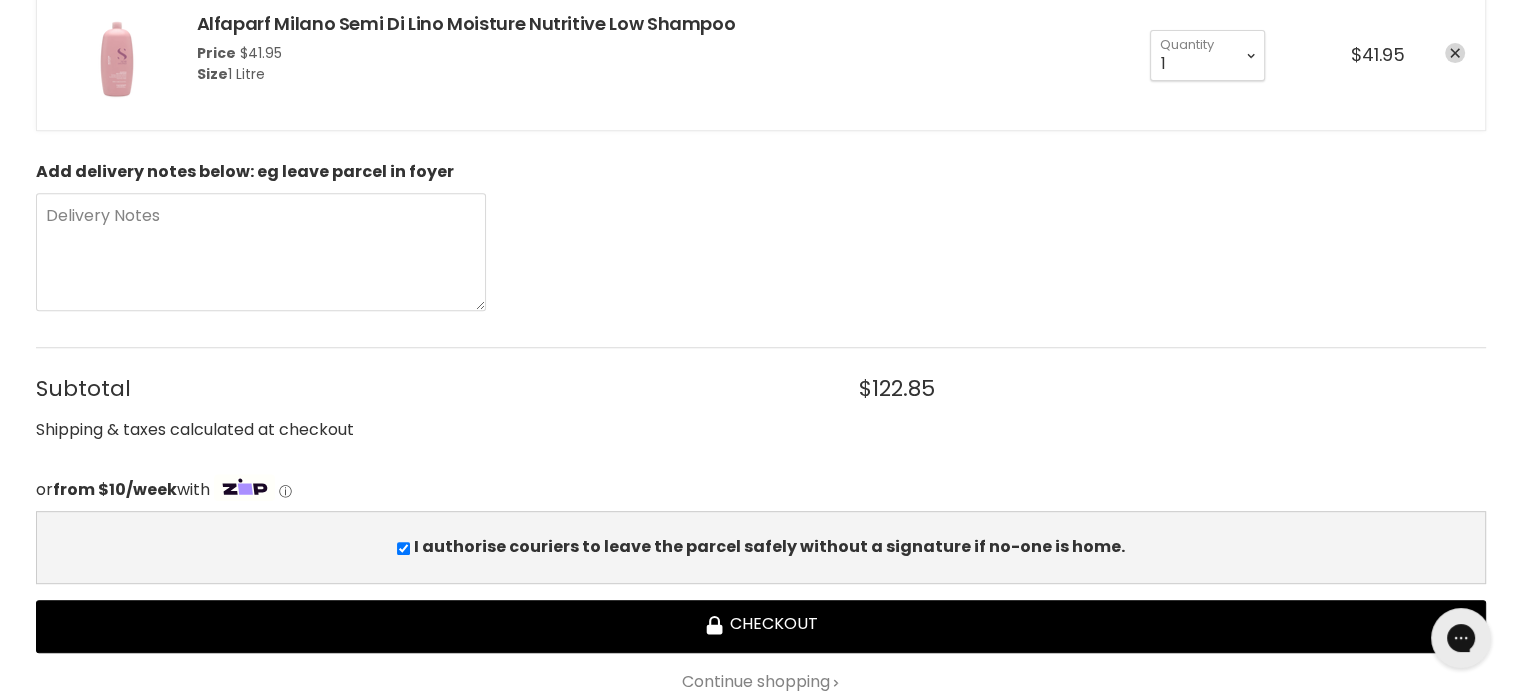 scroll, scrollTop: 800, scrollLeft: 0, axis: vertical 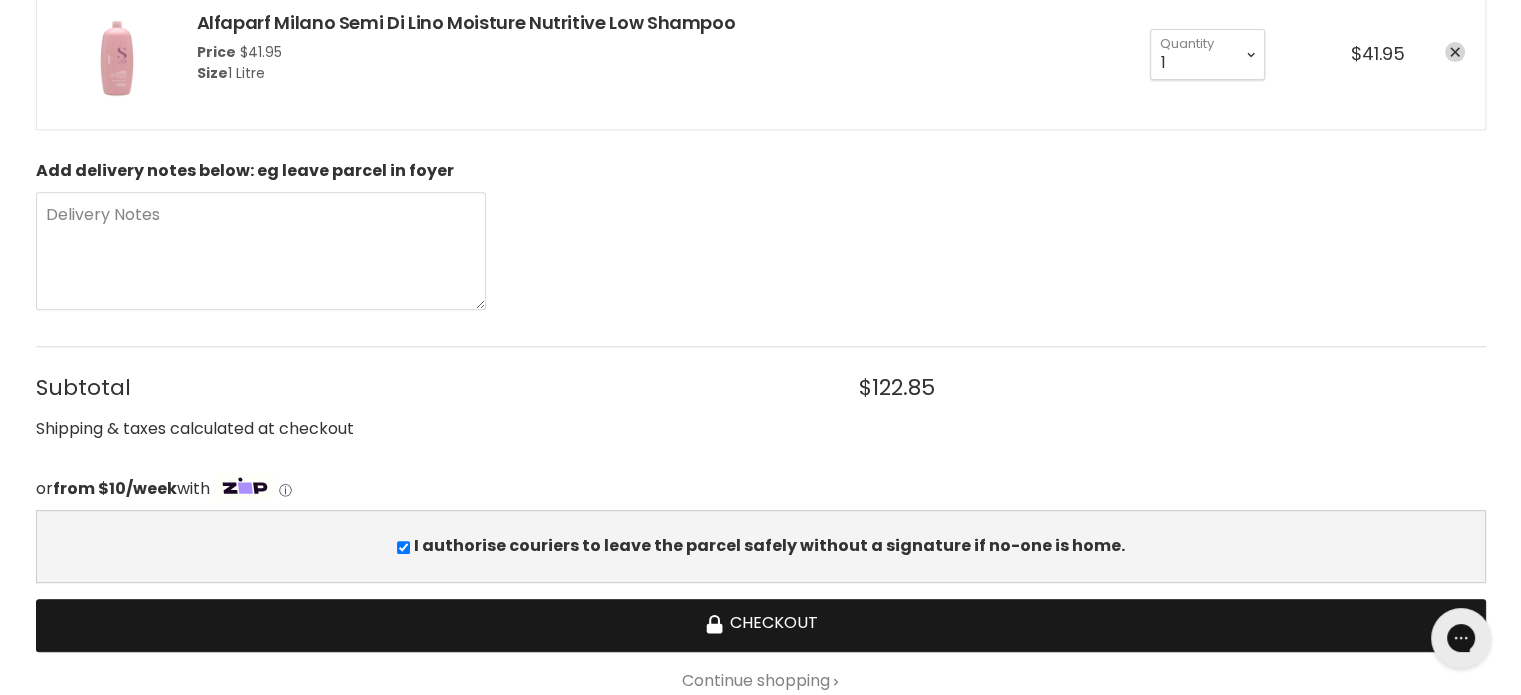 click on "Checkout" at bounding box center (761, 625) 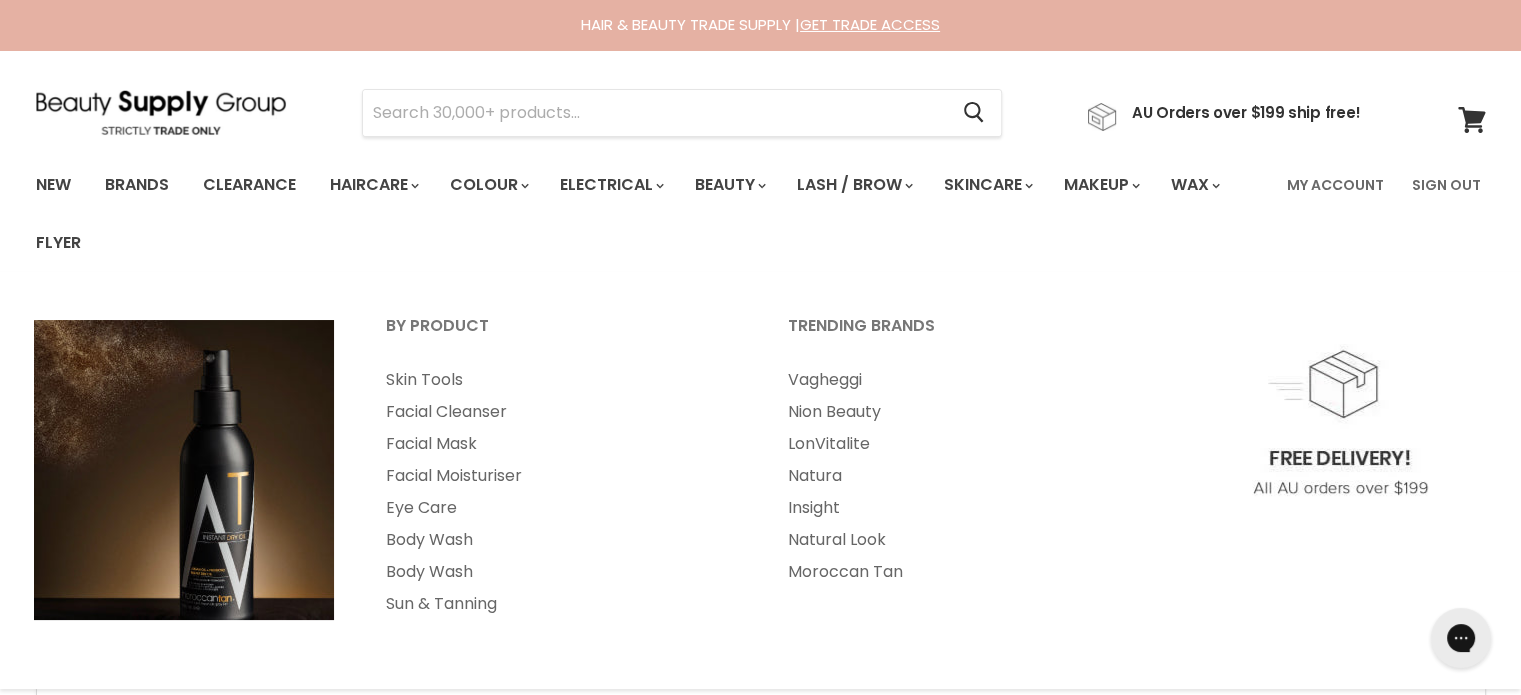 scroll, scrollTop: 0, scrollLeft: 0, axis: both 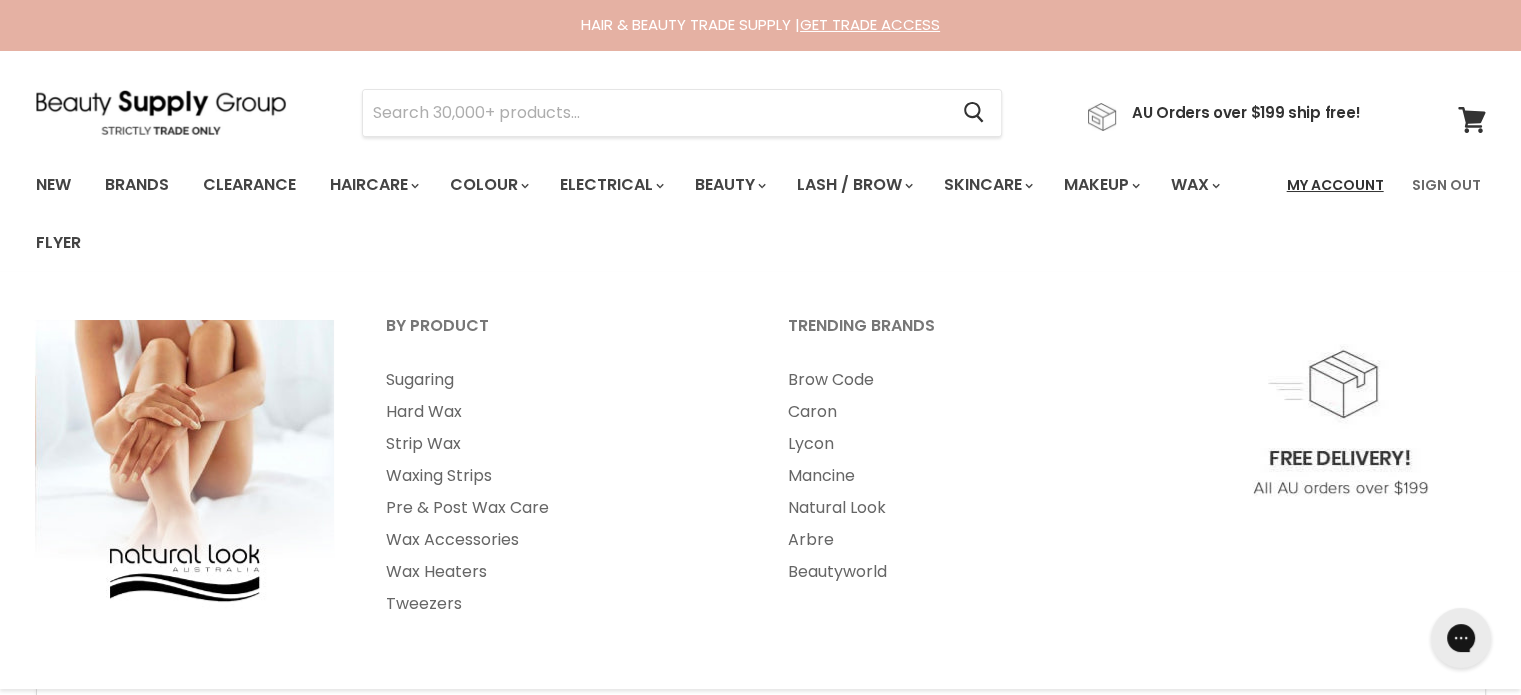 click on "My Account" at bounding box center (1335, 185) 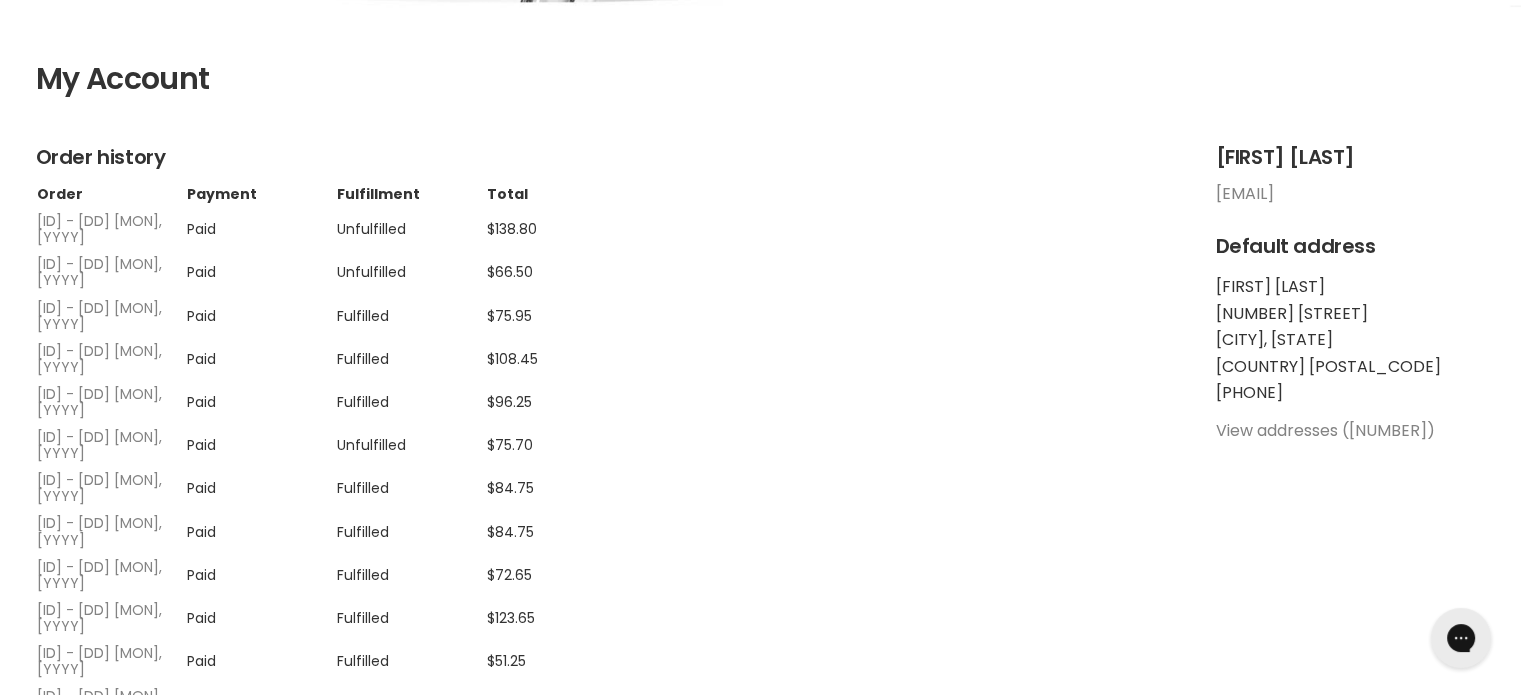 scroll, scrollTop: 400, scrollLeft: 0, axis: vertical 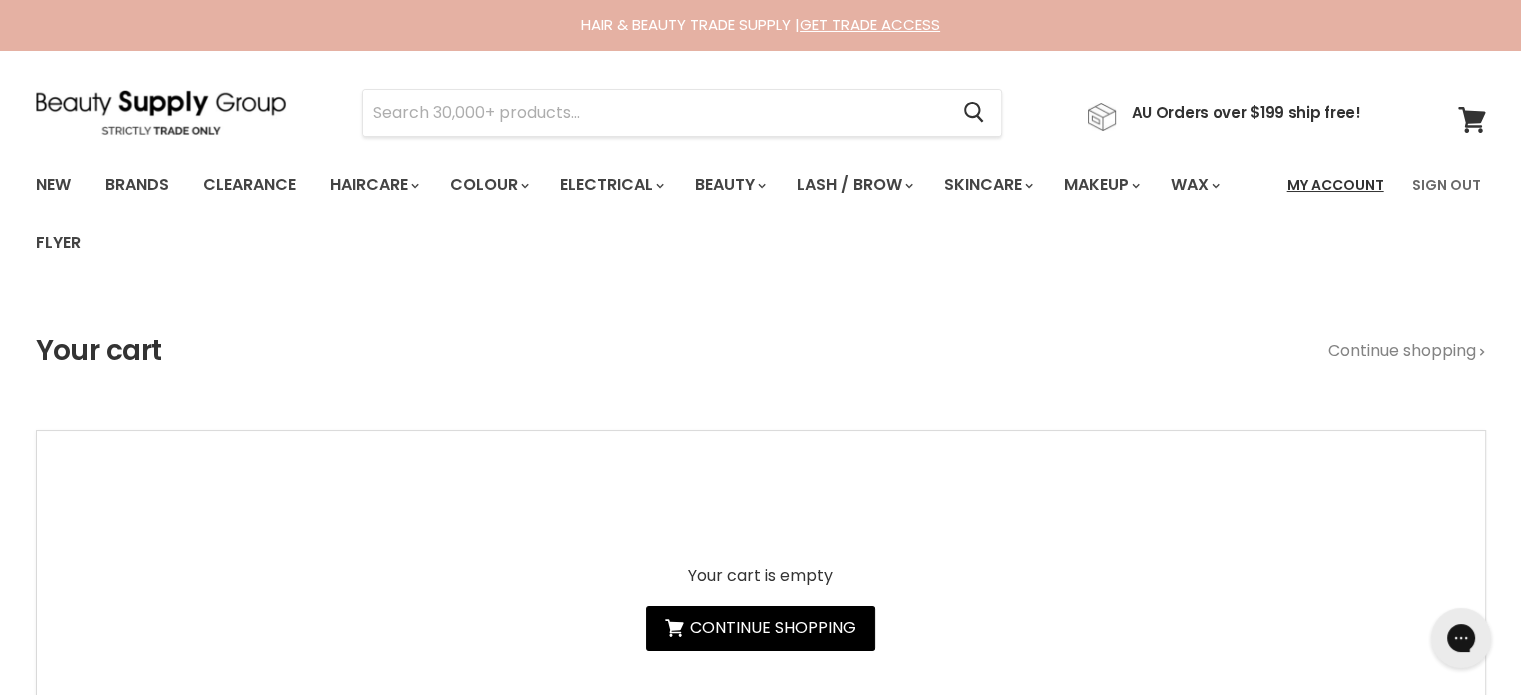 click on "My Account" at bounding box center (1335, 185) 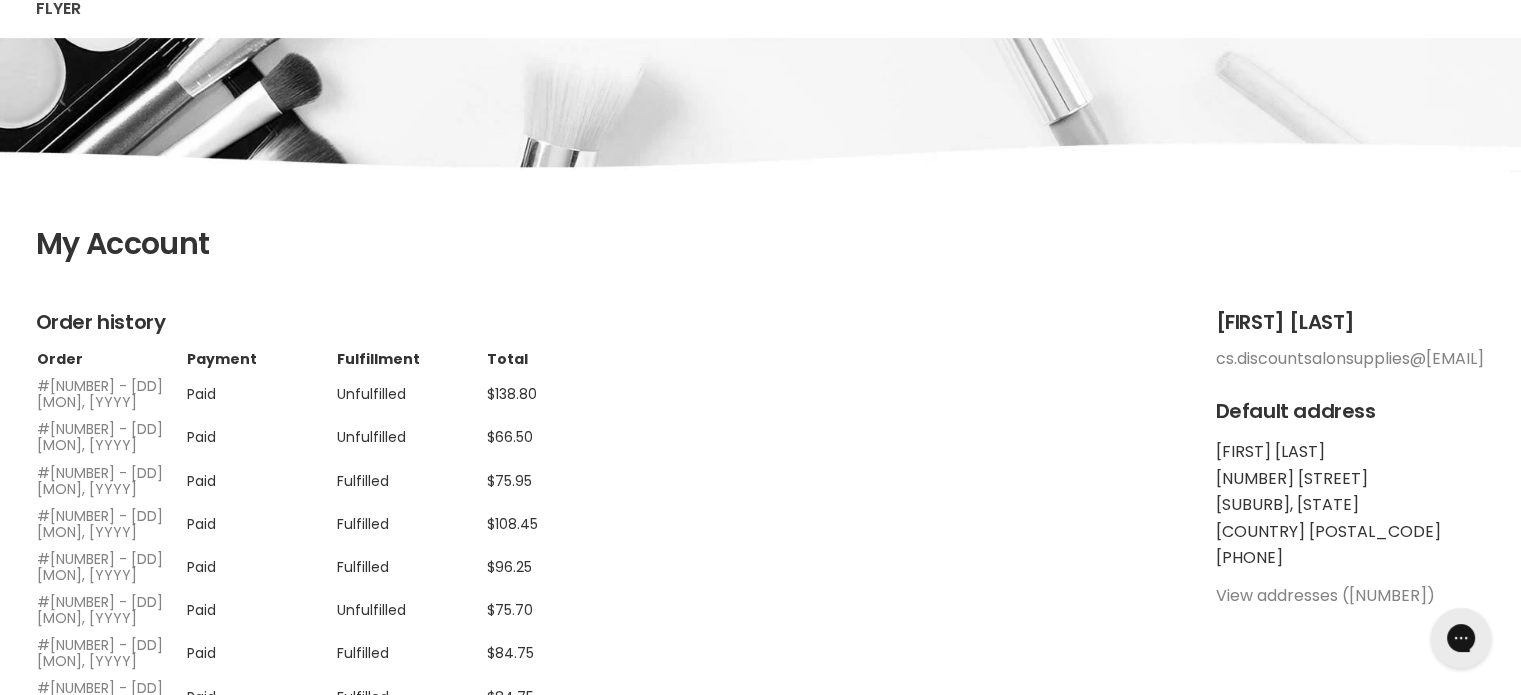 scroll, scrollTop: 400, scrollLeft: 0, axis: vertical 